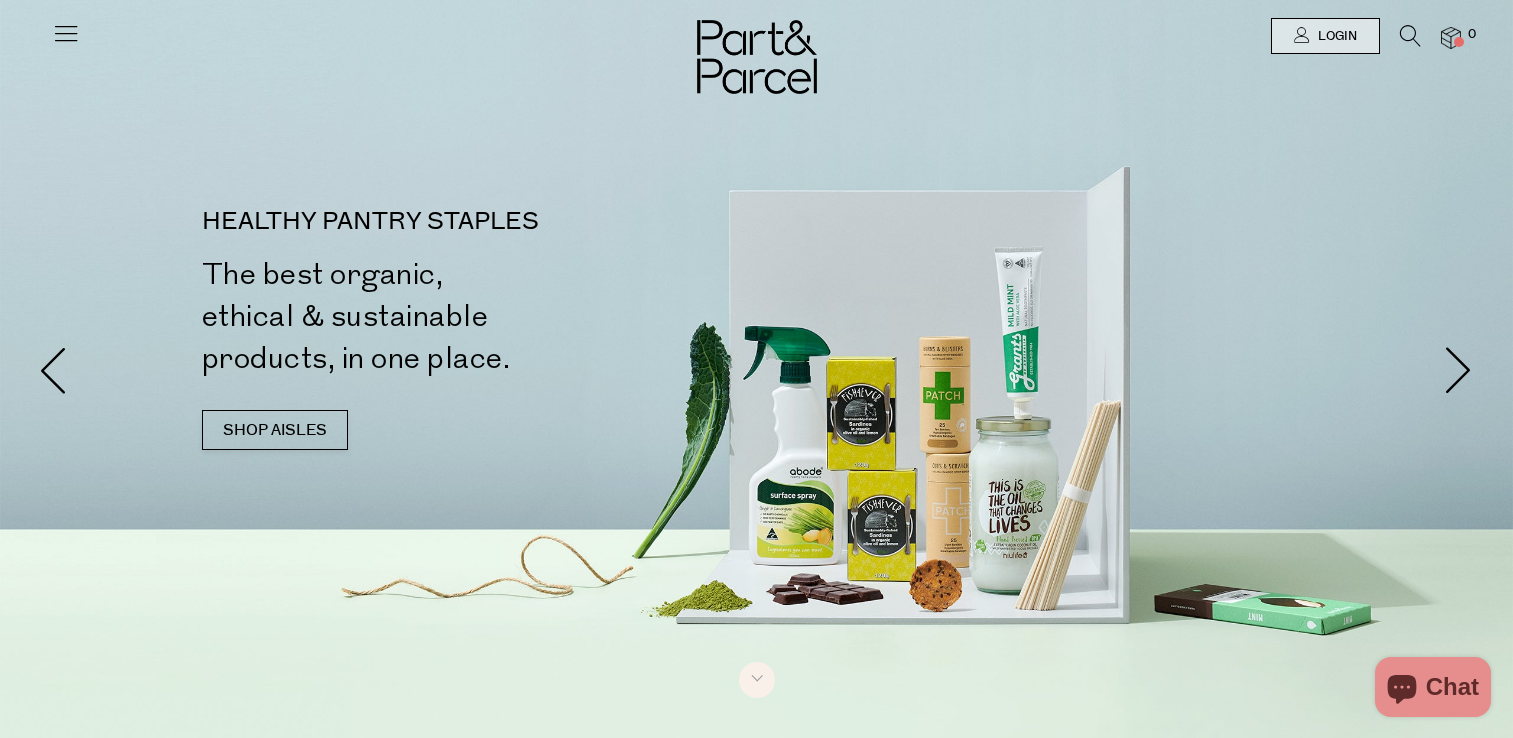 scroll, scrollTop: 0, scrollLeft: 0, axis: both 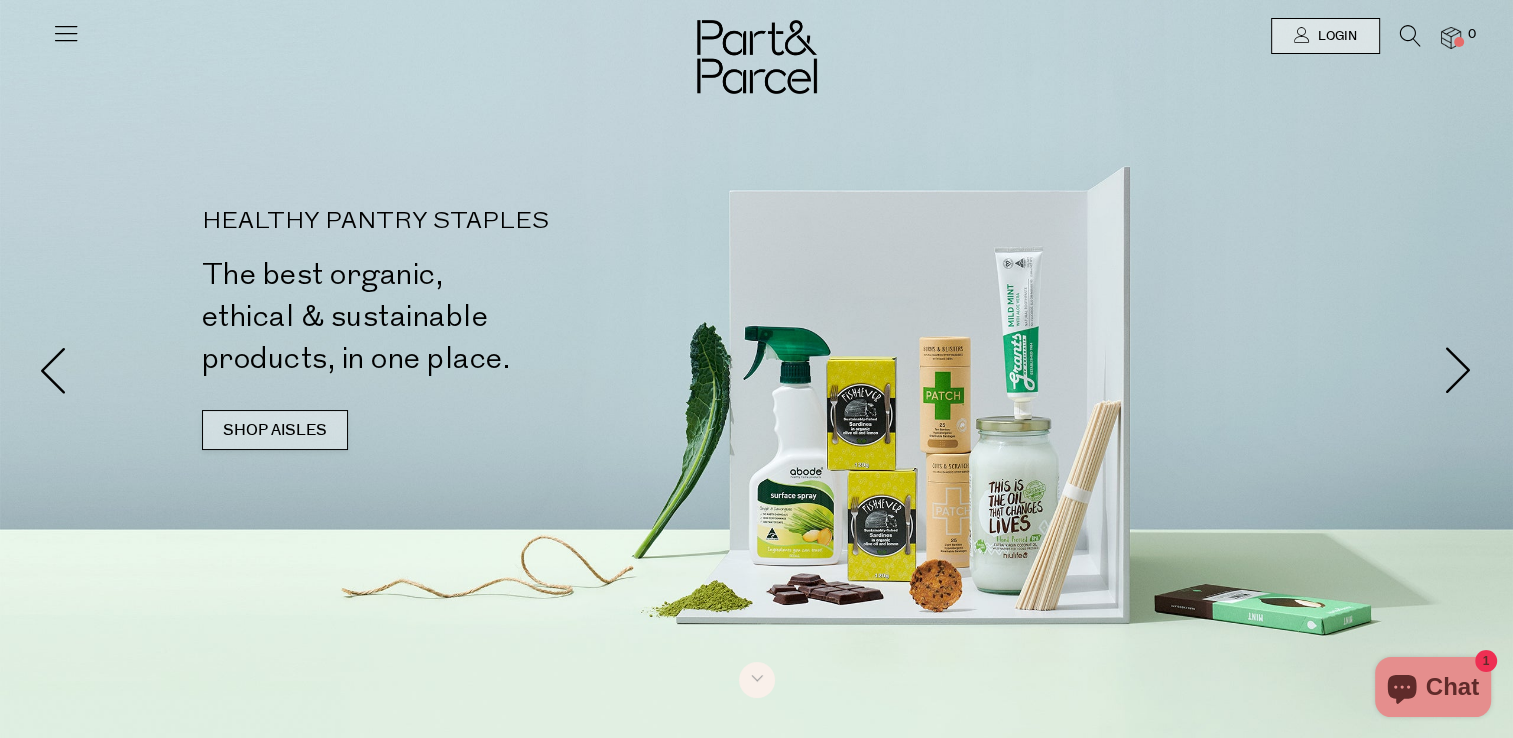 click on "SHOP AISLES" at bounding box center [275, 430] 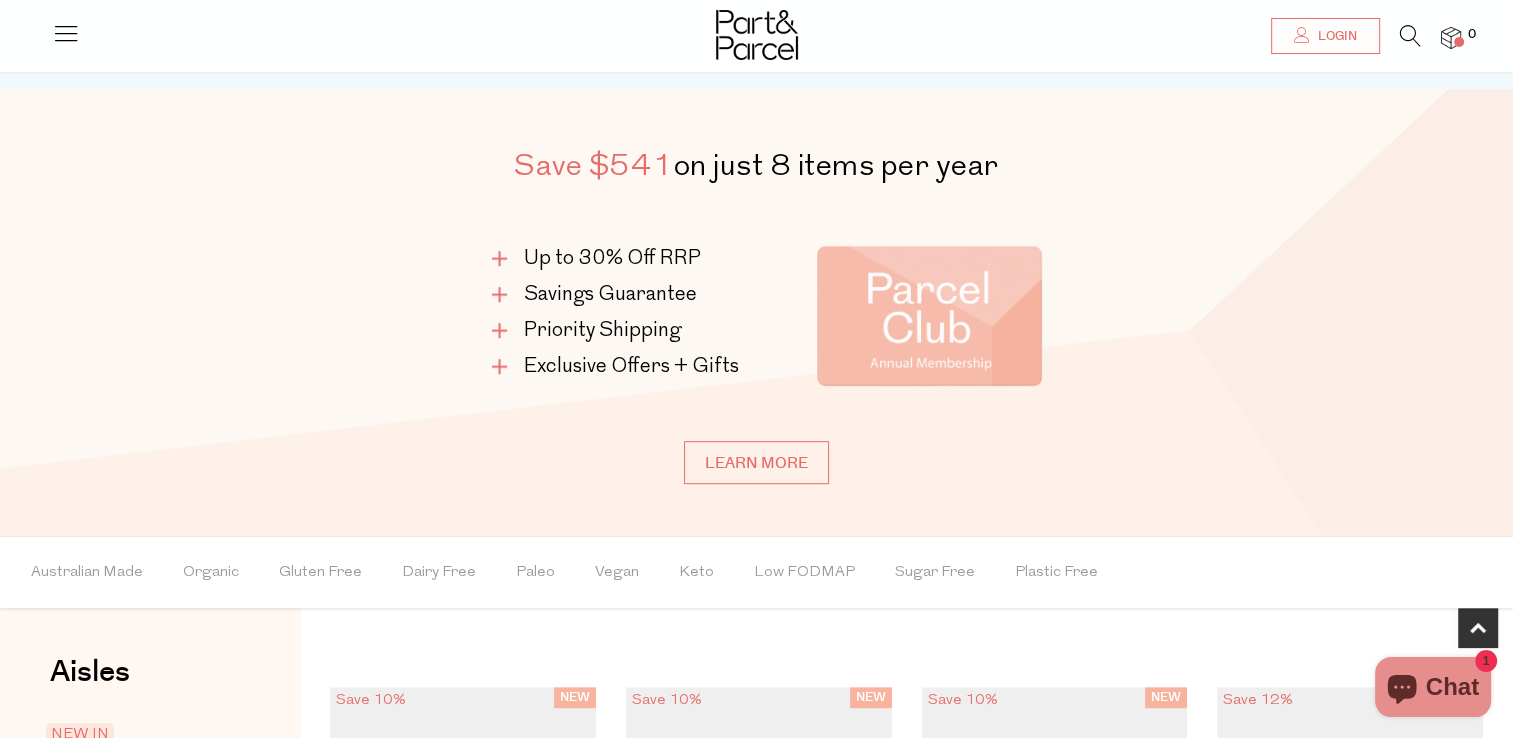 click at bounding box center (66, 33) 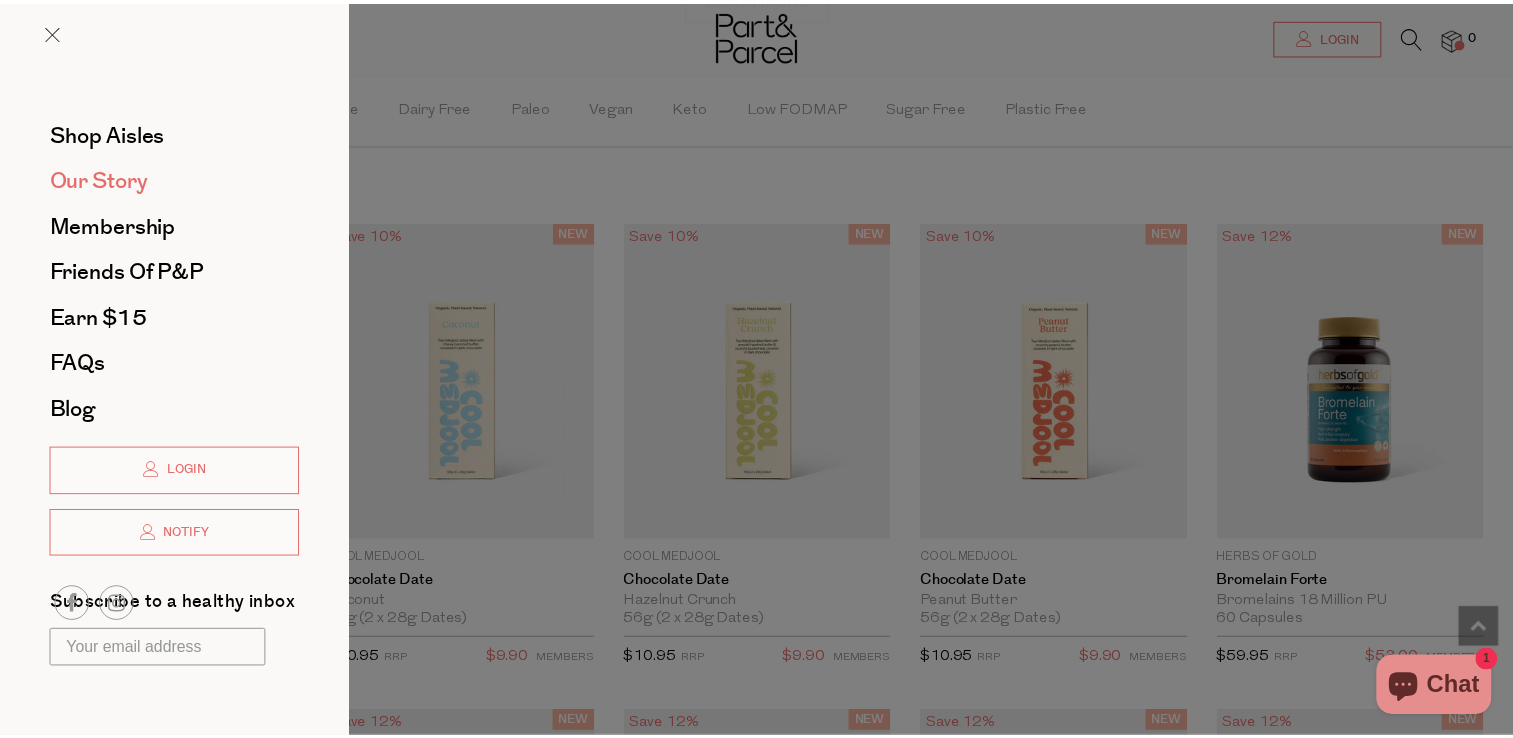 scroll, scrollTop: 1530, scrollLeft: 0, axis: vertical 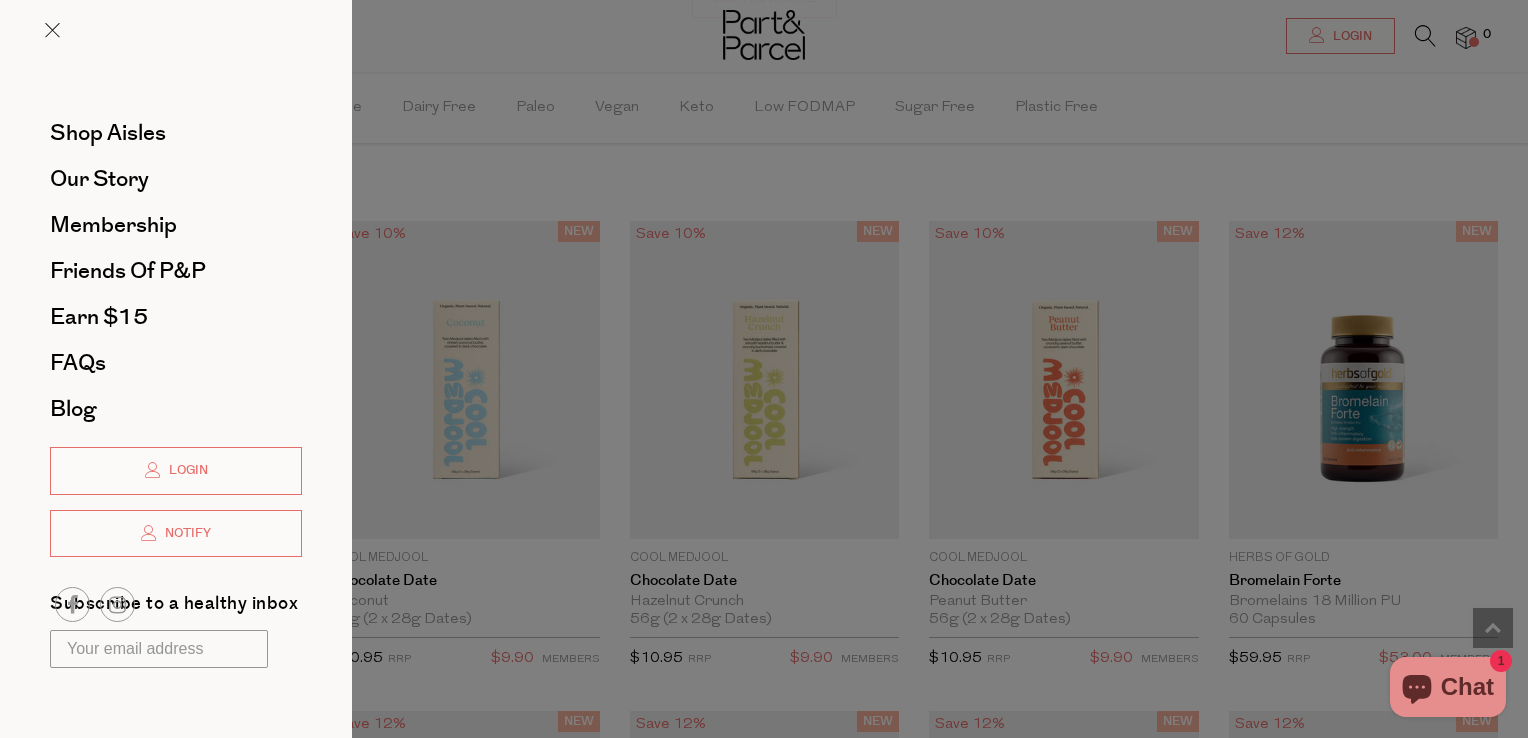 click at bounding box center (764, 369) 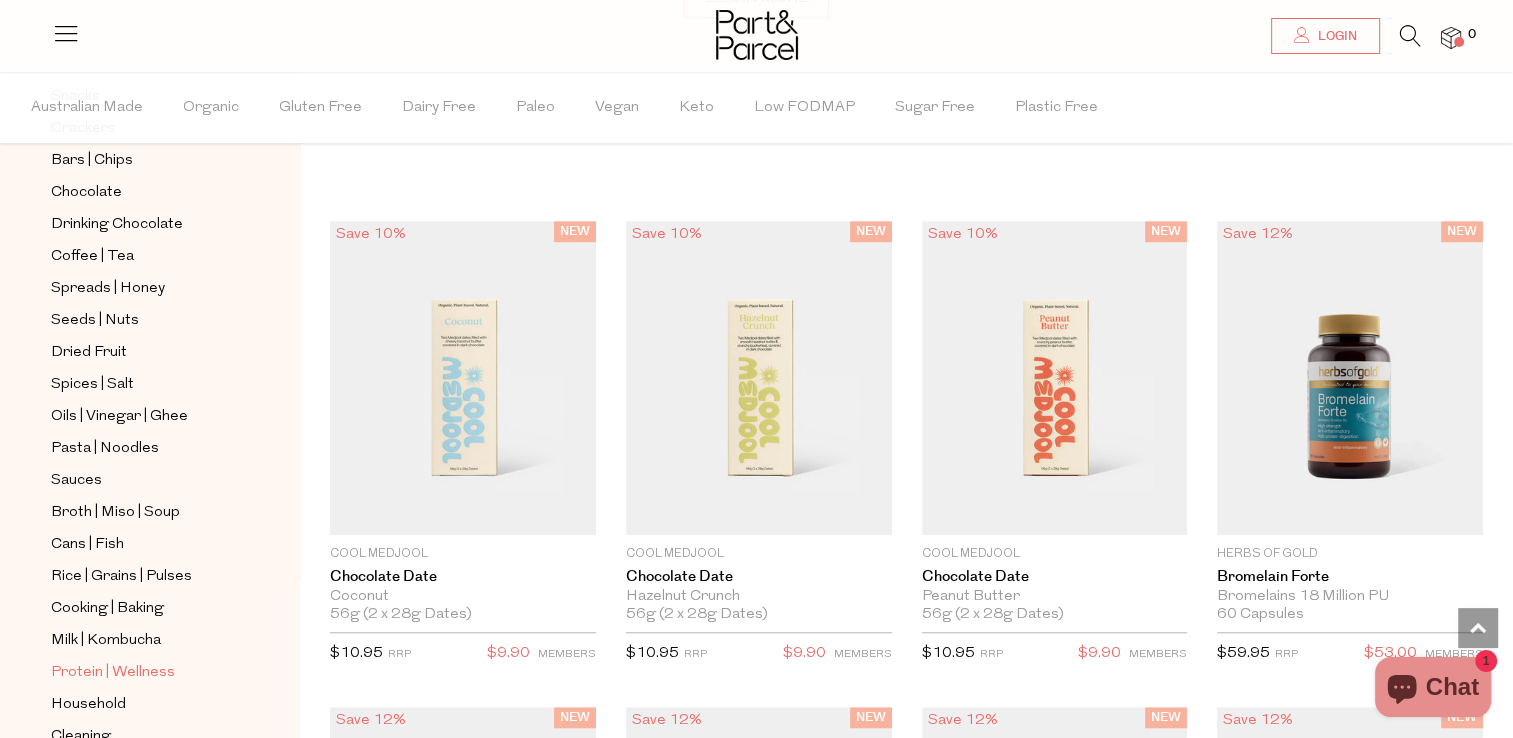 scroll, scrollTop: 366, scrollLeft: 0, axis: vertical 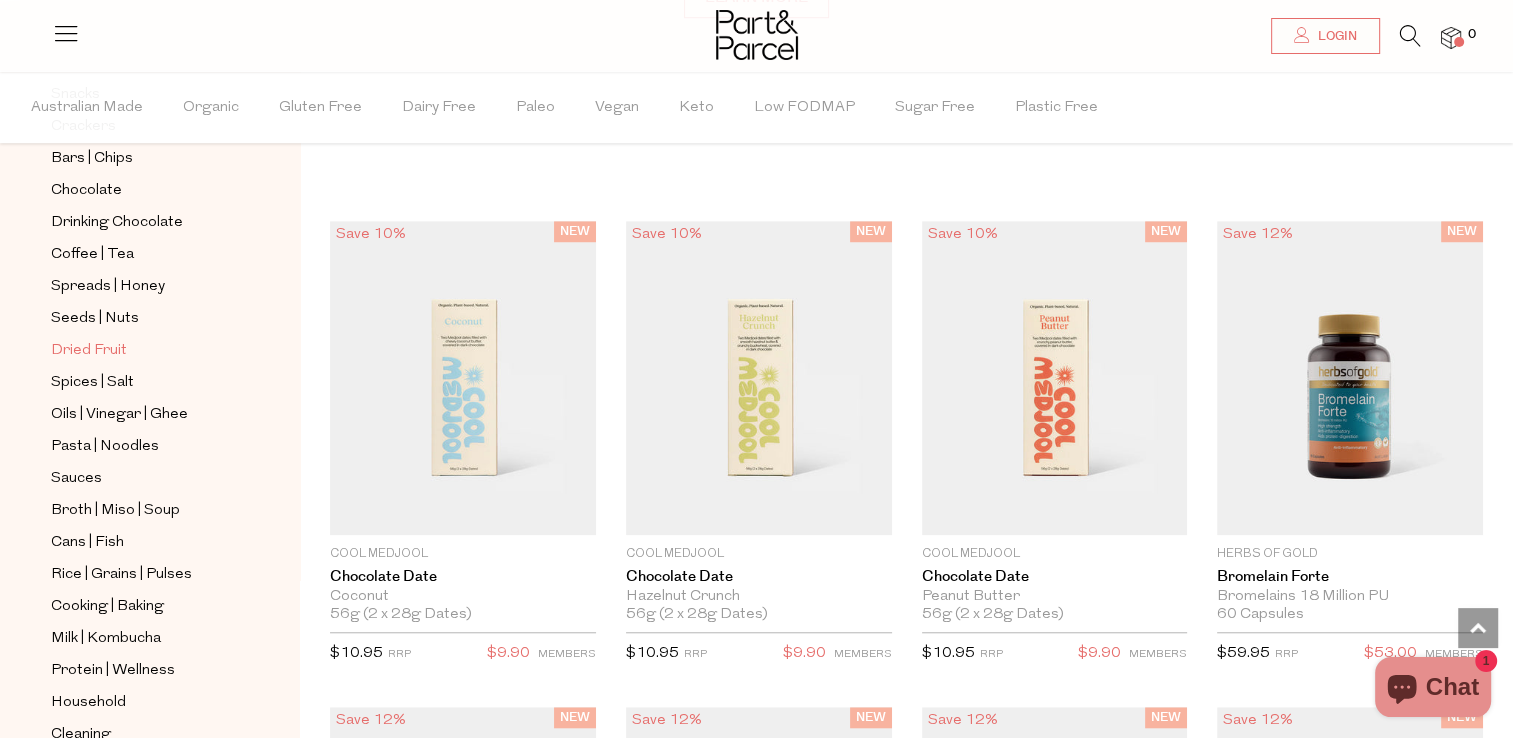 click on "Dried Fruit" at bounding box center [89, 351] 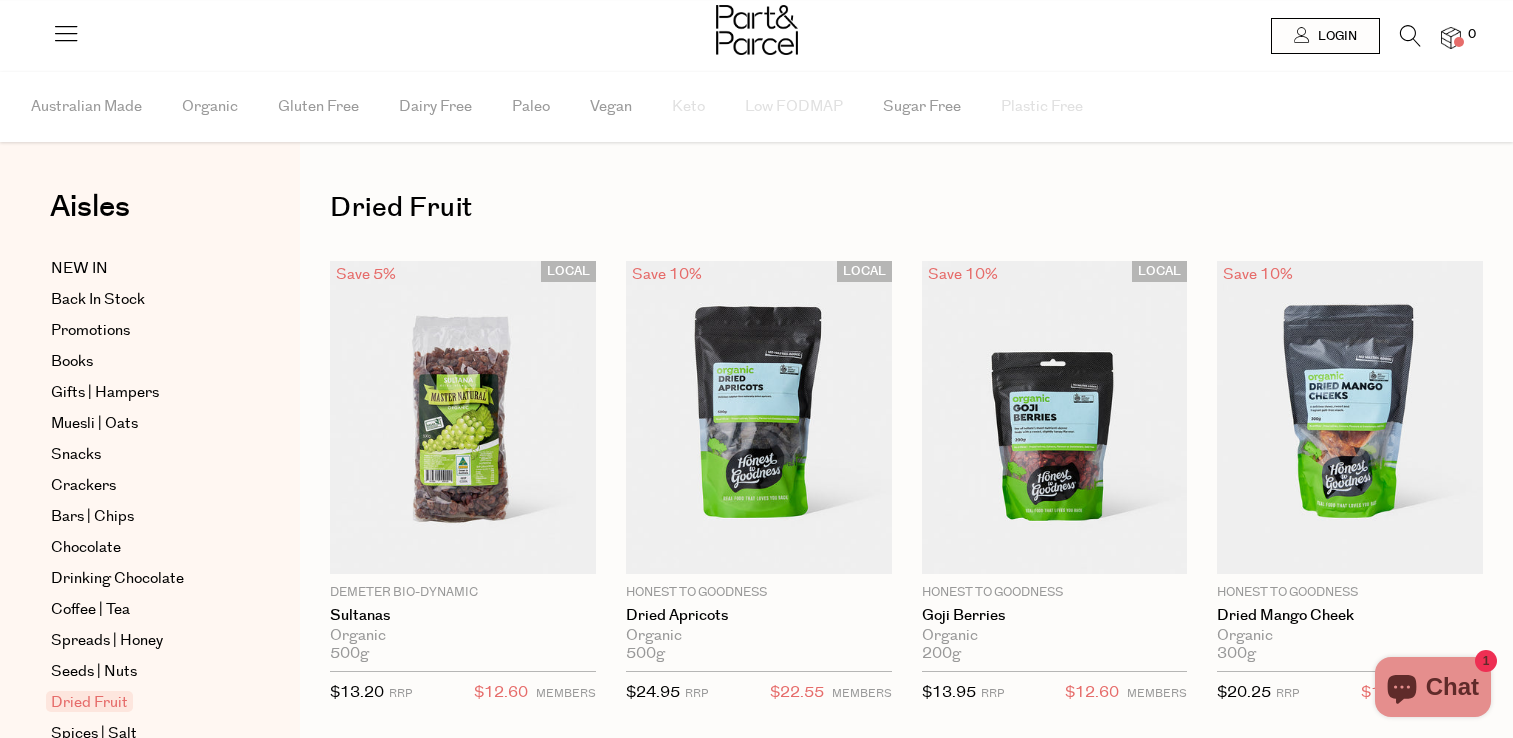 scroll, scrollTop: 0, scrollLeft: 0, axis: both 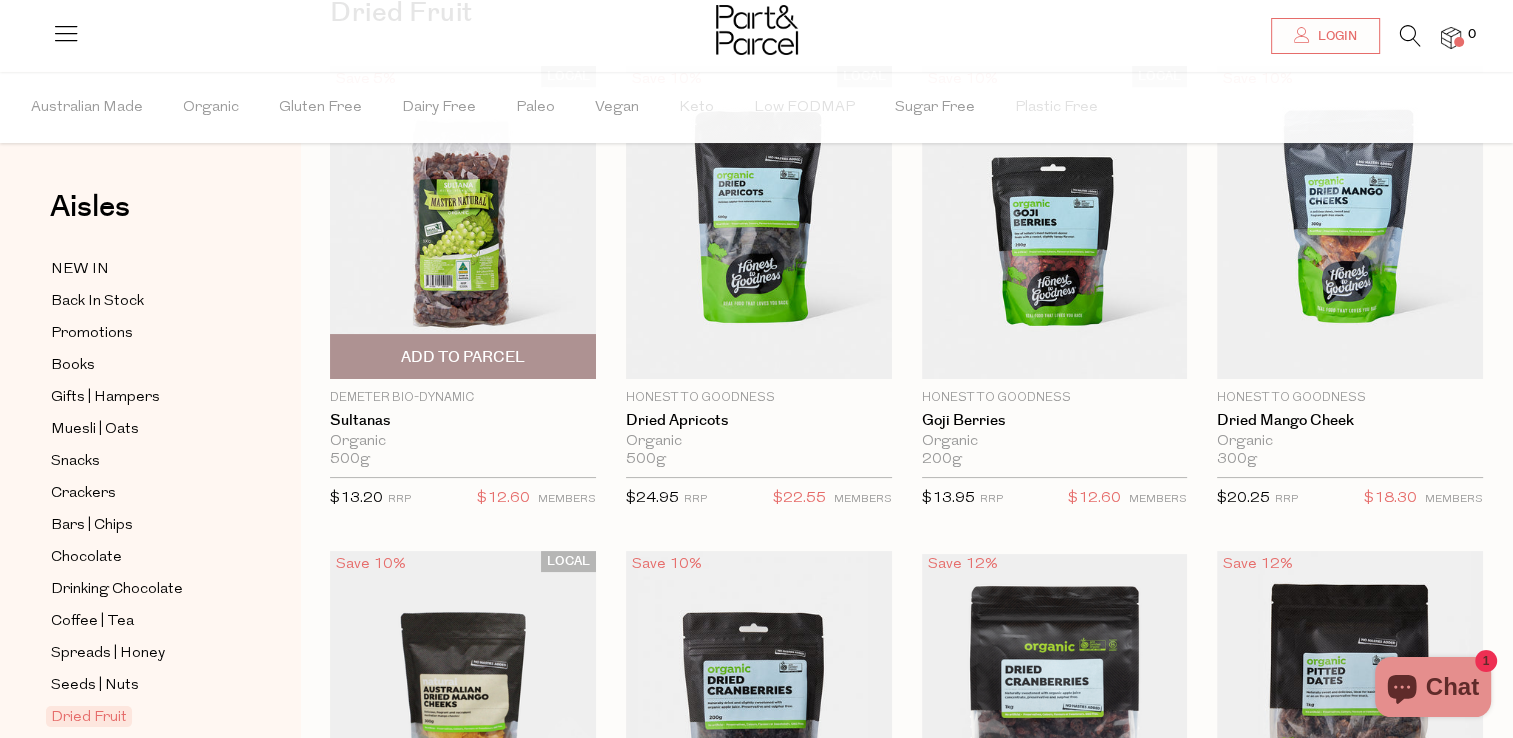 click on "Add To Parcel" at bounding box center [463, 356] 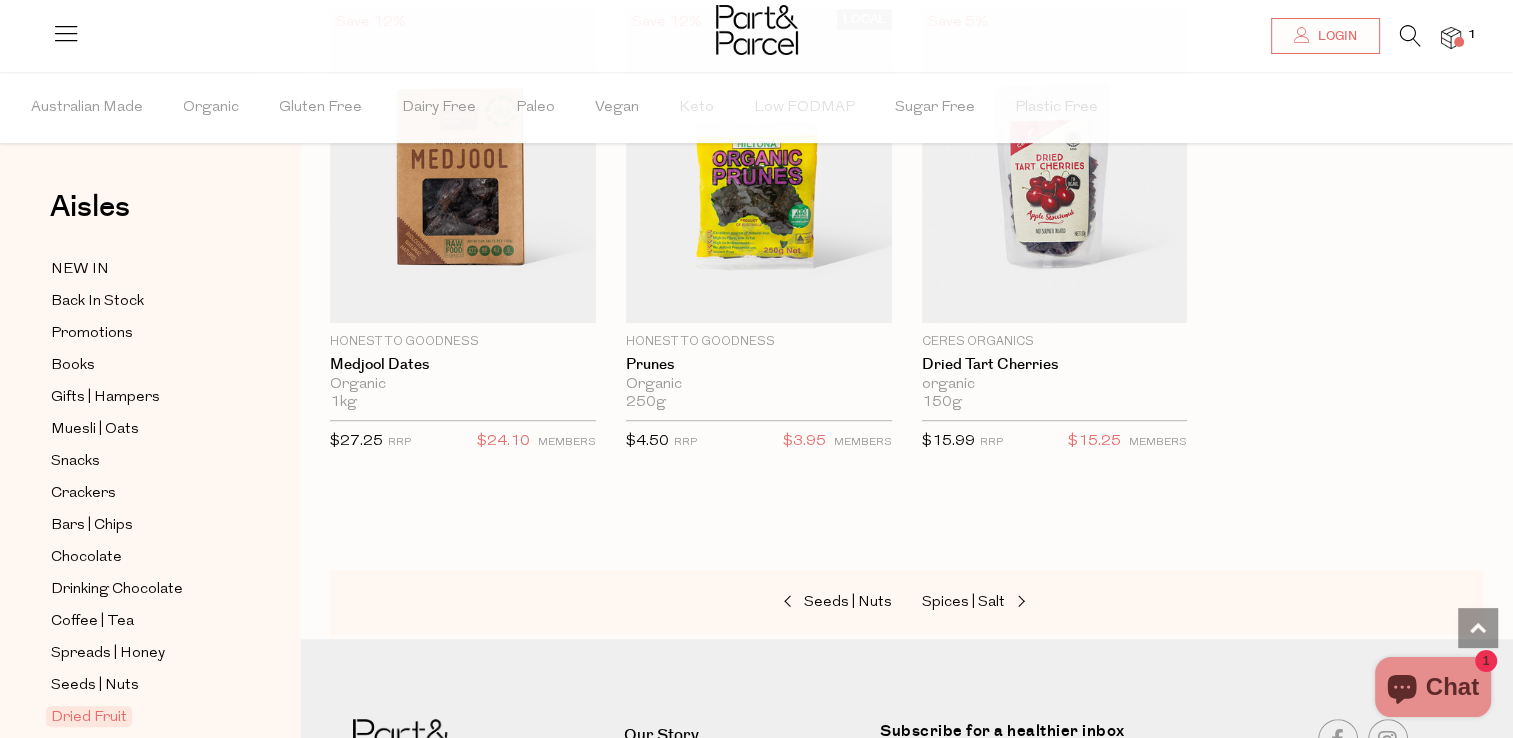 scroll, scrollTop: 1198, scrollLeft: 0, axis: vertical 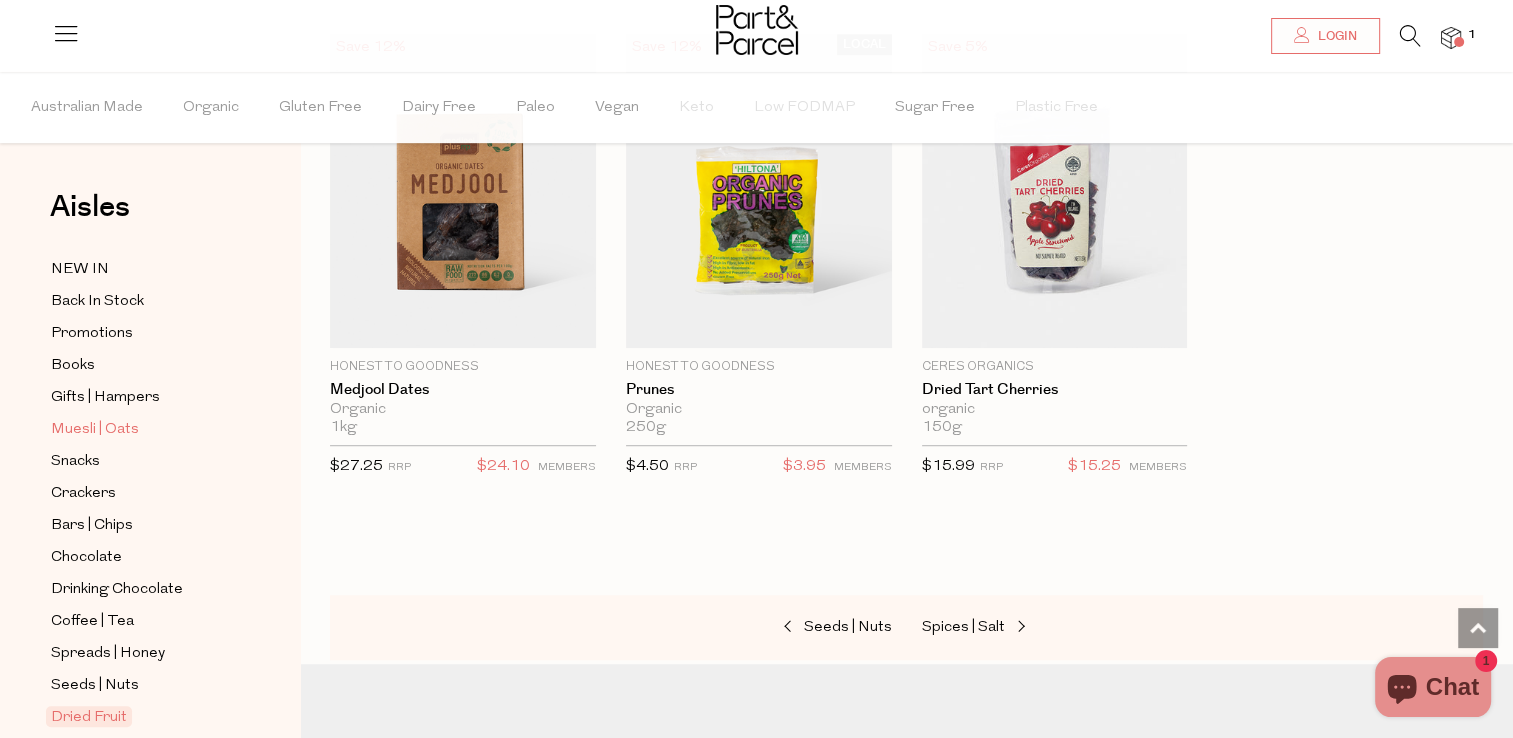 click on "Muesli | Oats" at bounding box center (95, 430) 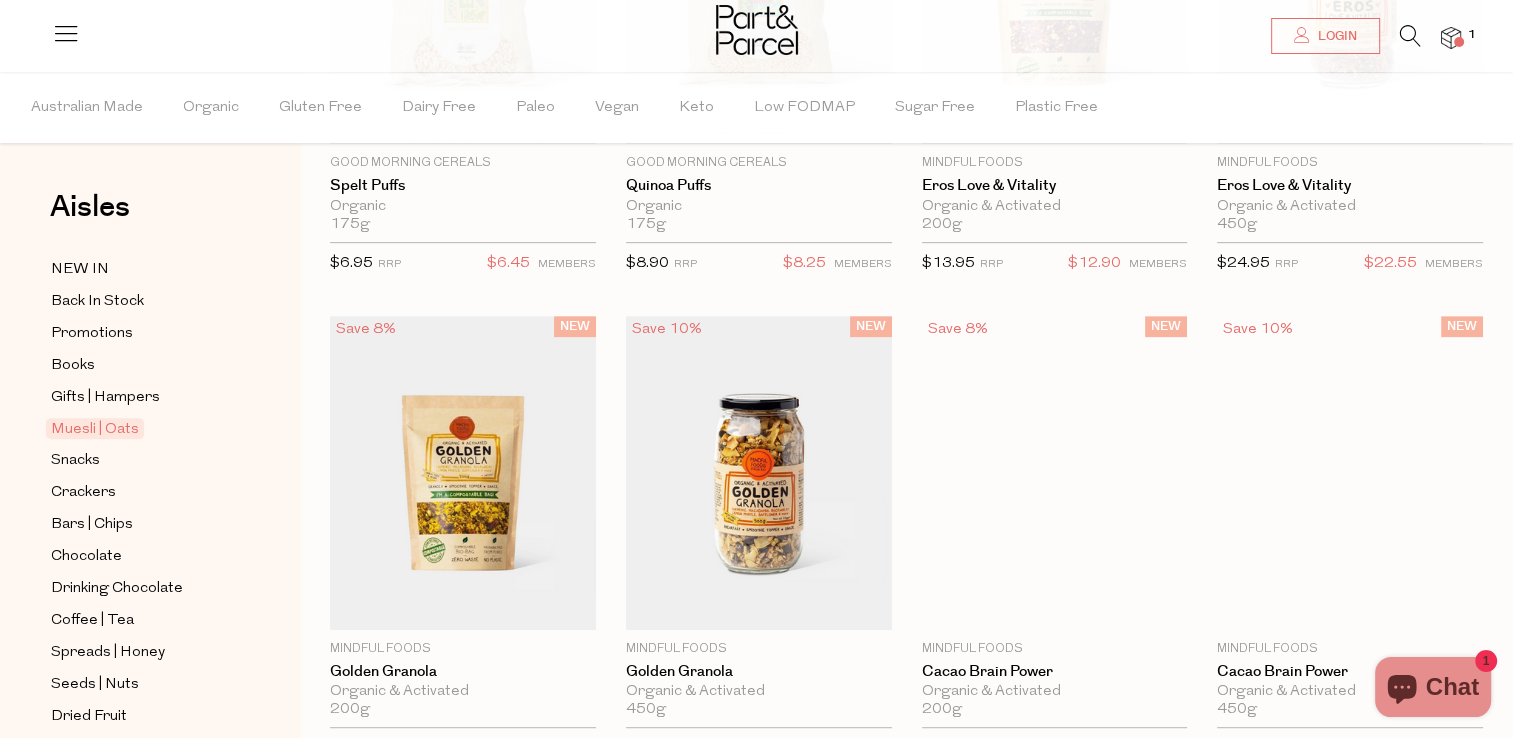 scroll, scrollTop: 0, scrollLeft: 0, axis: both 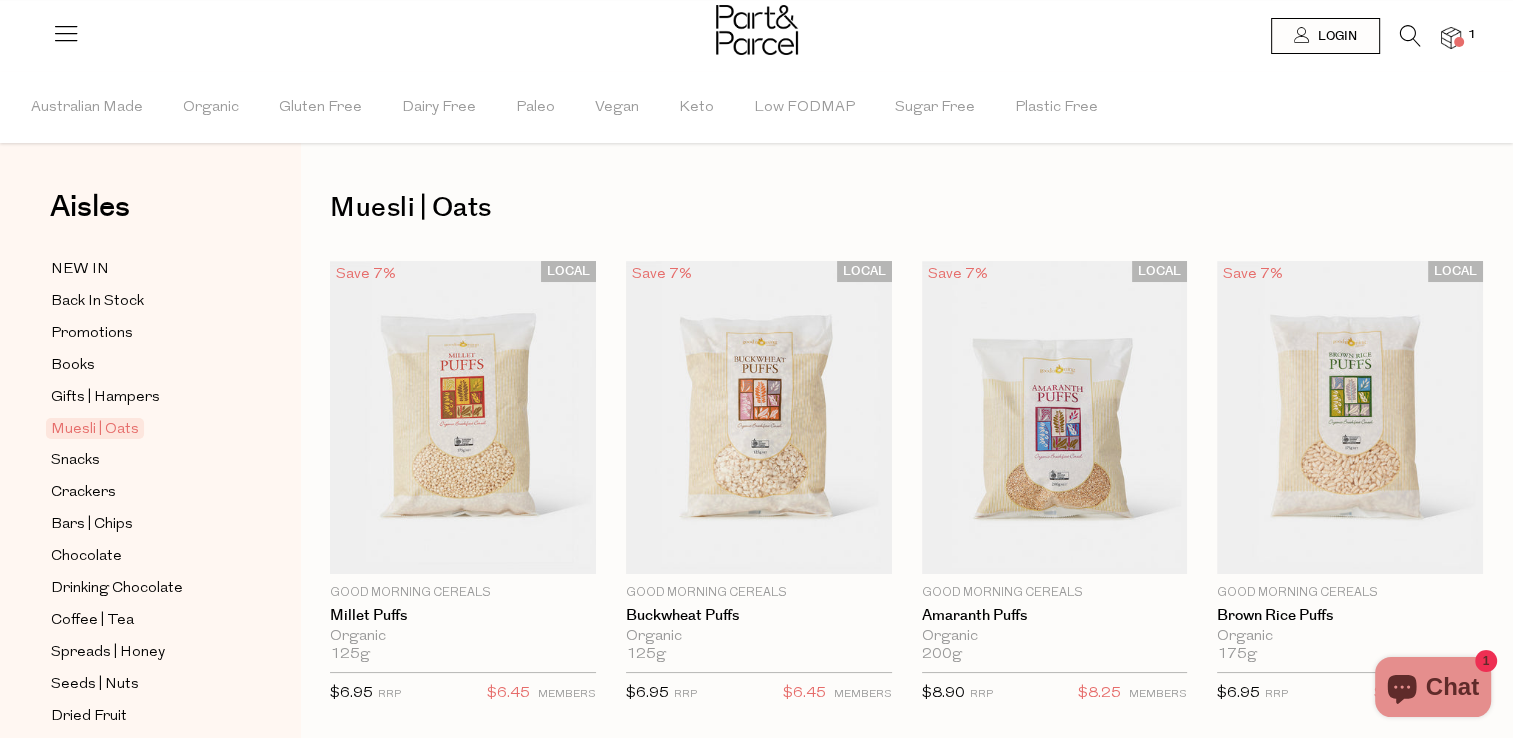 click on "Muesli | Oats" at bounding box center [95, 428] 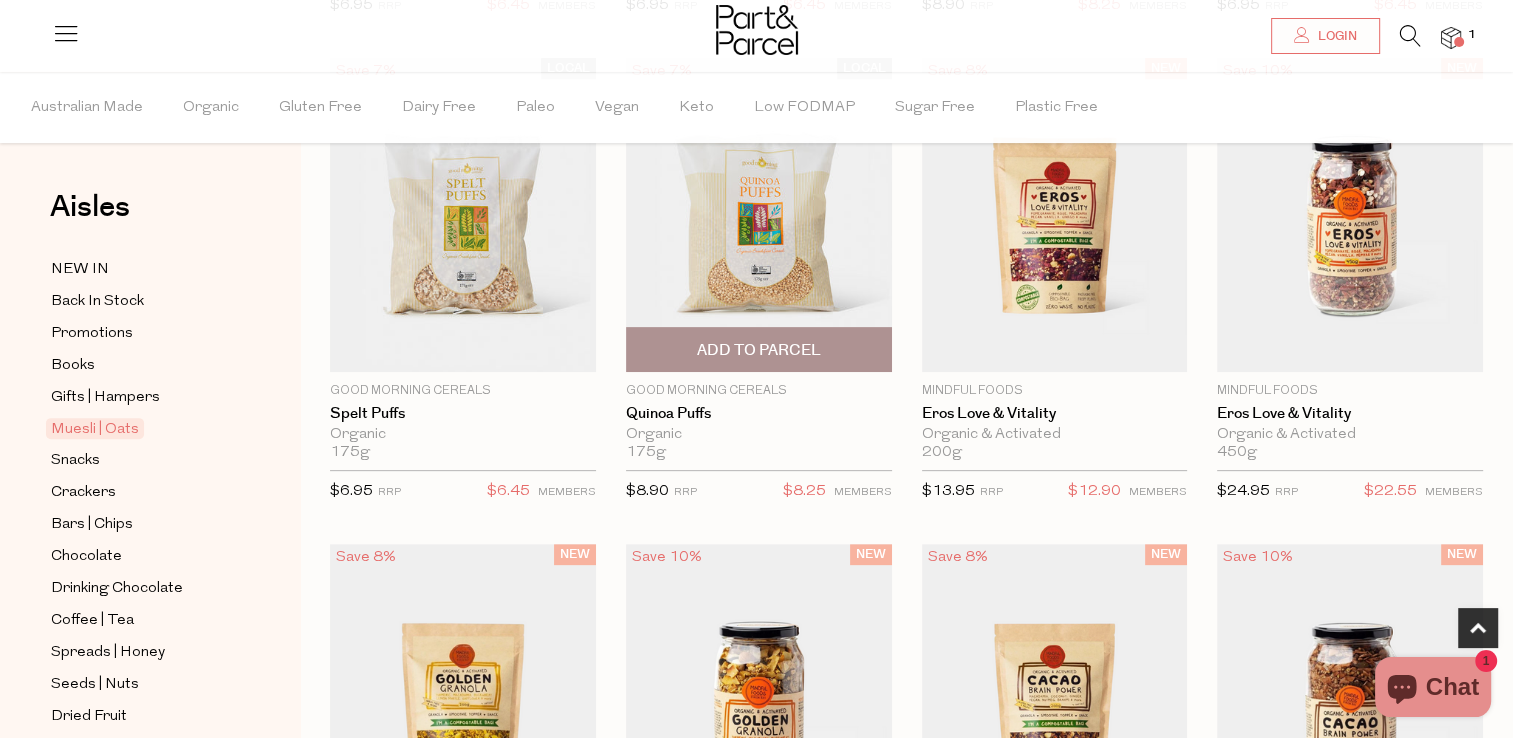 scroll, scrollTop: 690, scrollLeft: 0, axis: vertical 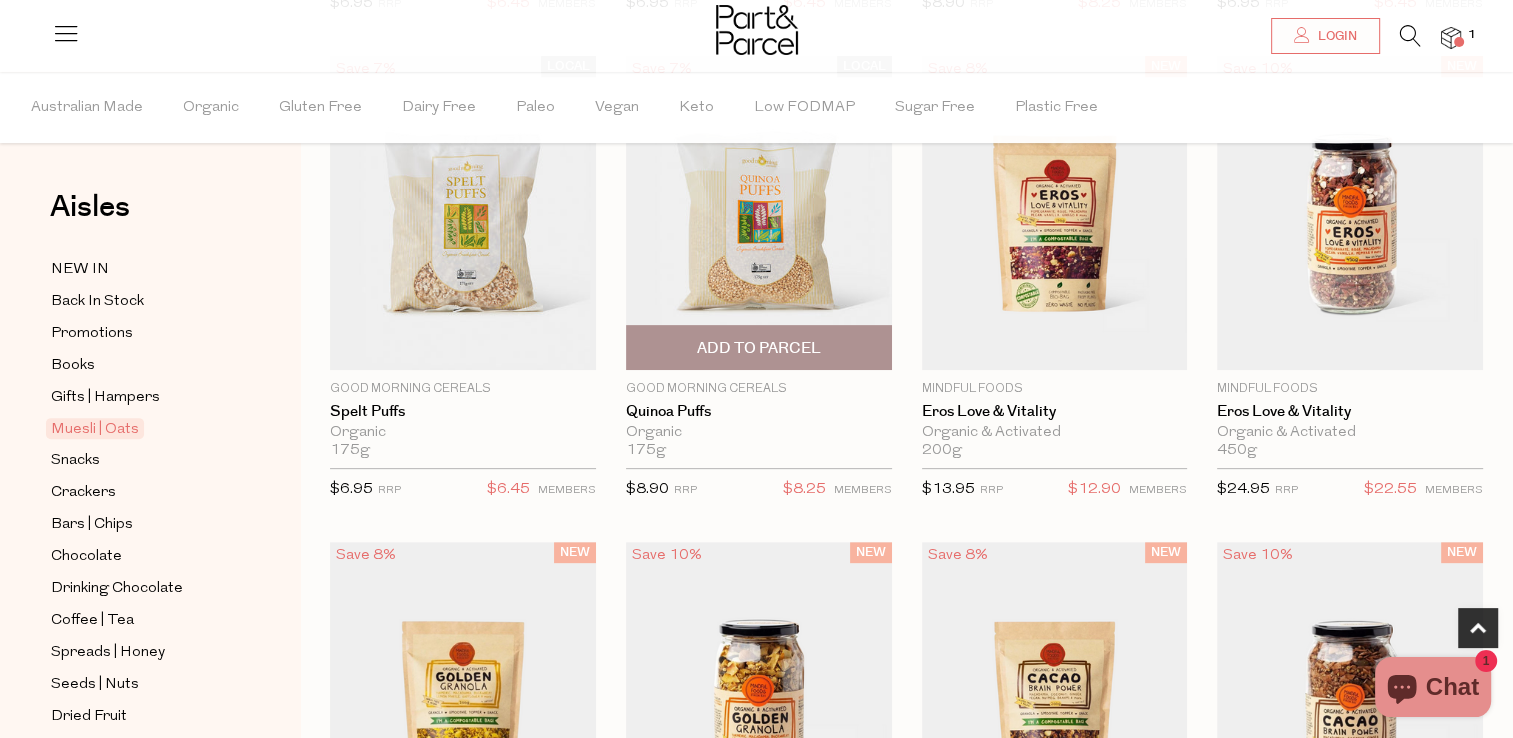 click on "Add To Parcel" at bounding box center [759, 348] 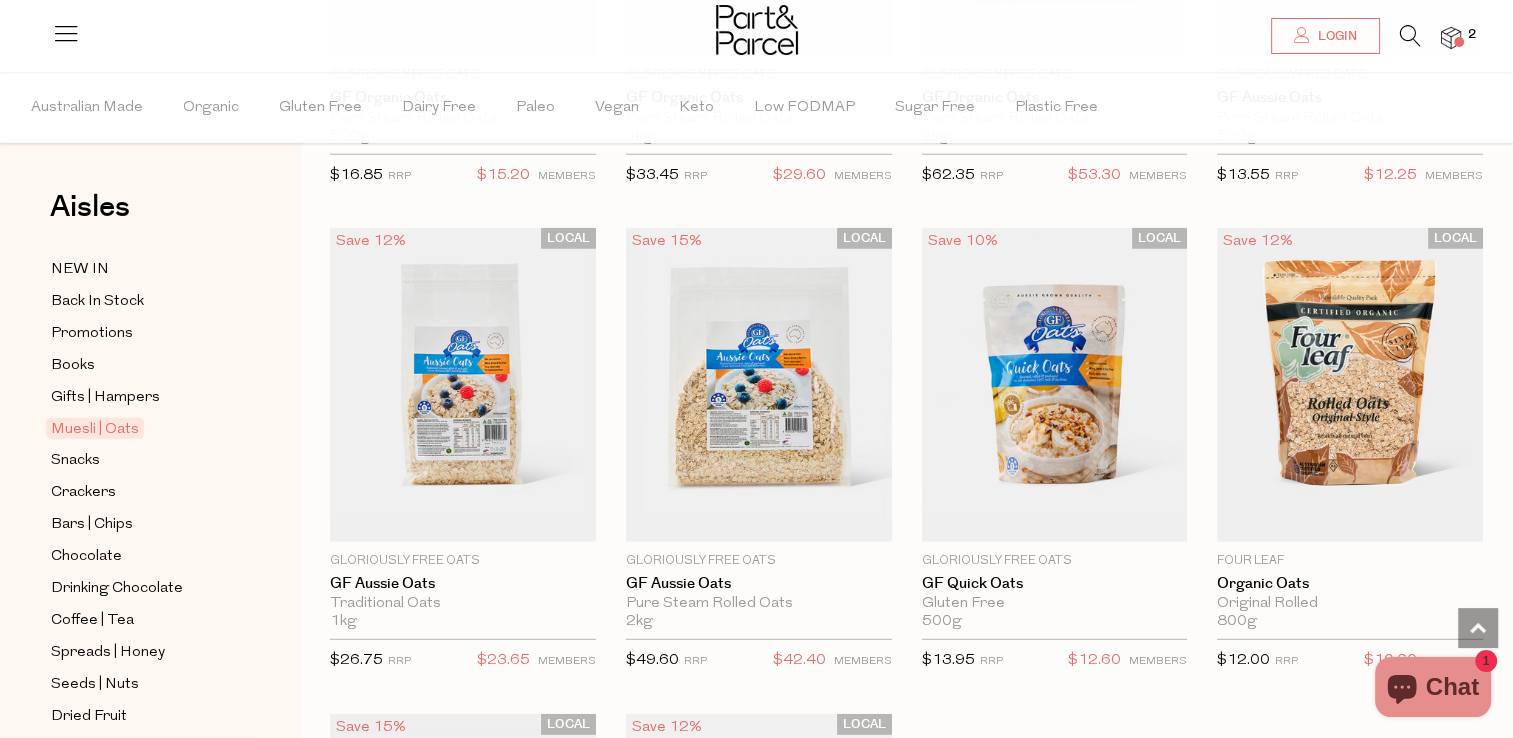 scroll, scrollTop: 5375, scrollLeft: 0, axis: vertical 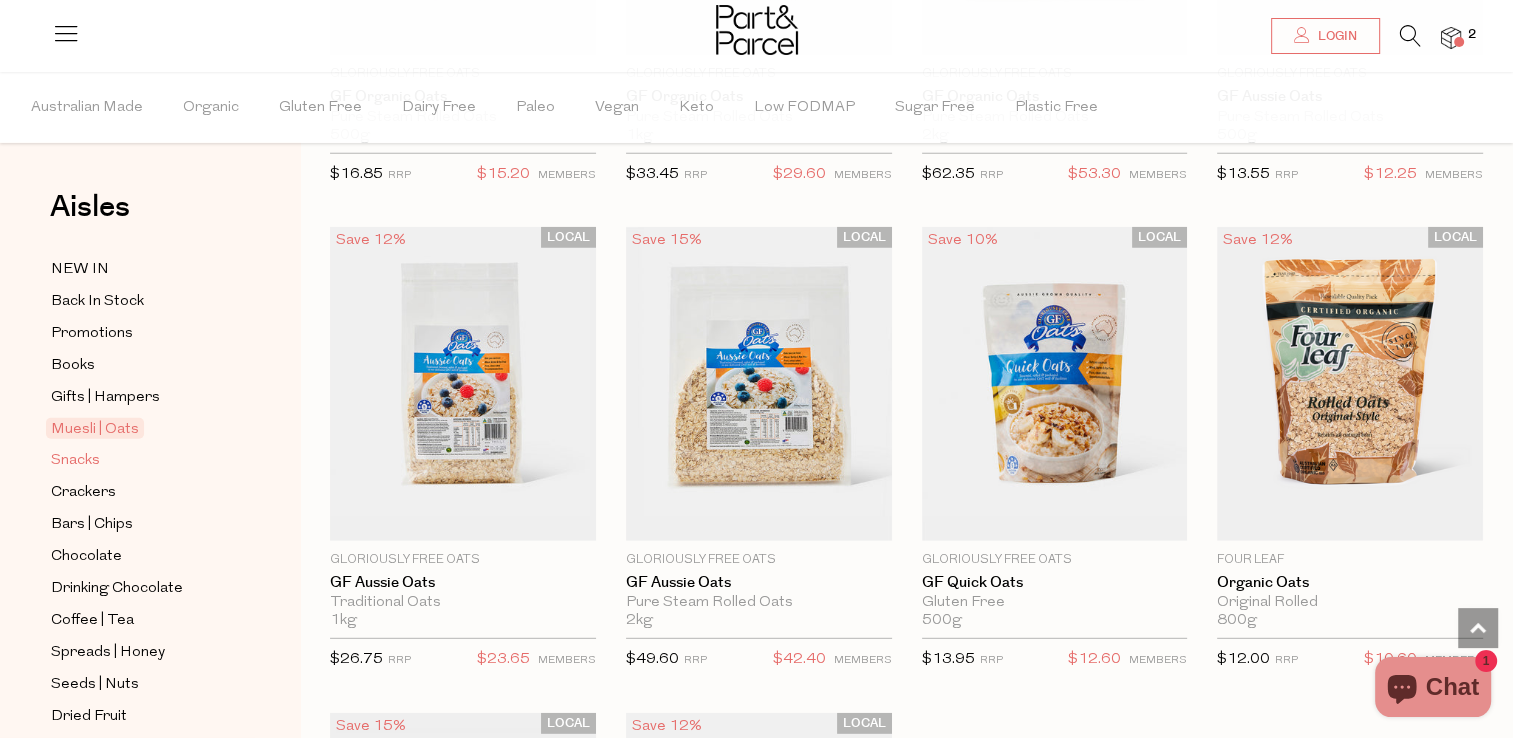 click on "Snacks" at bounding box center (75, 461) 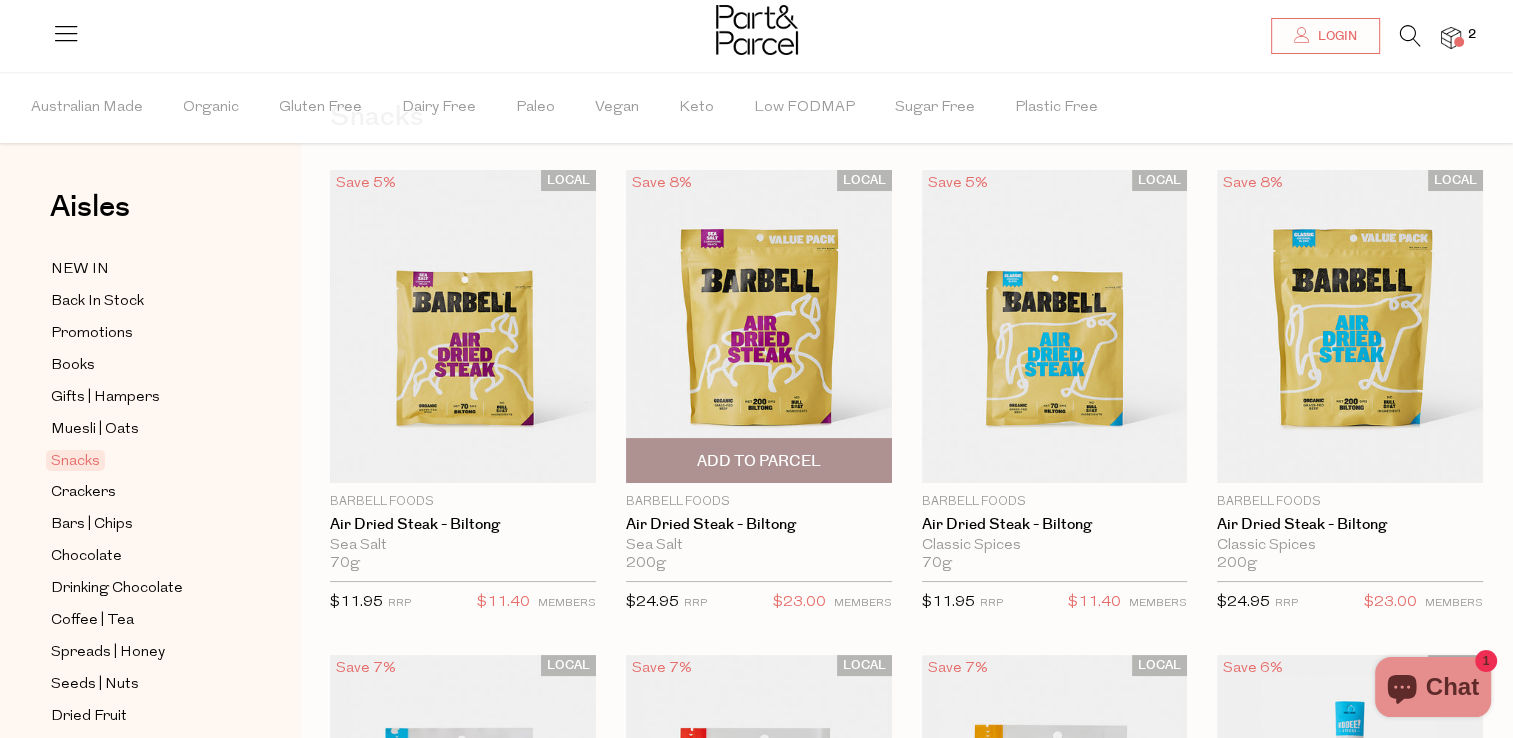 scroll, scrollTop: 96, scrollLeft: 0, axis: vertical 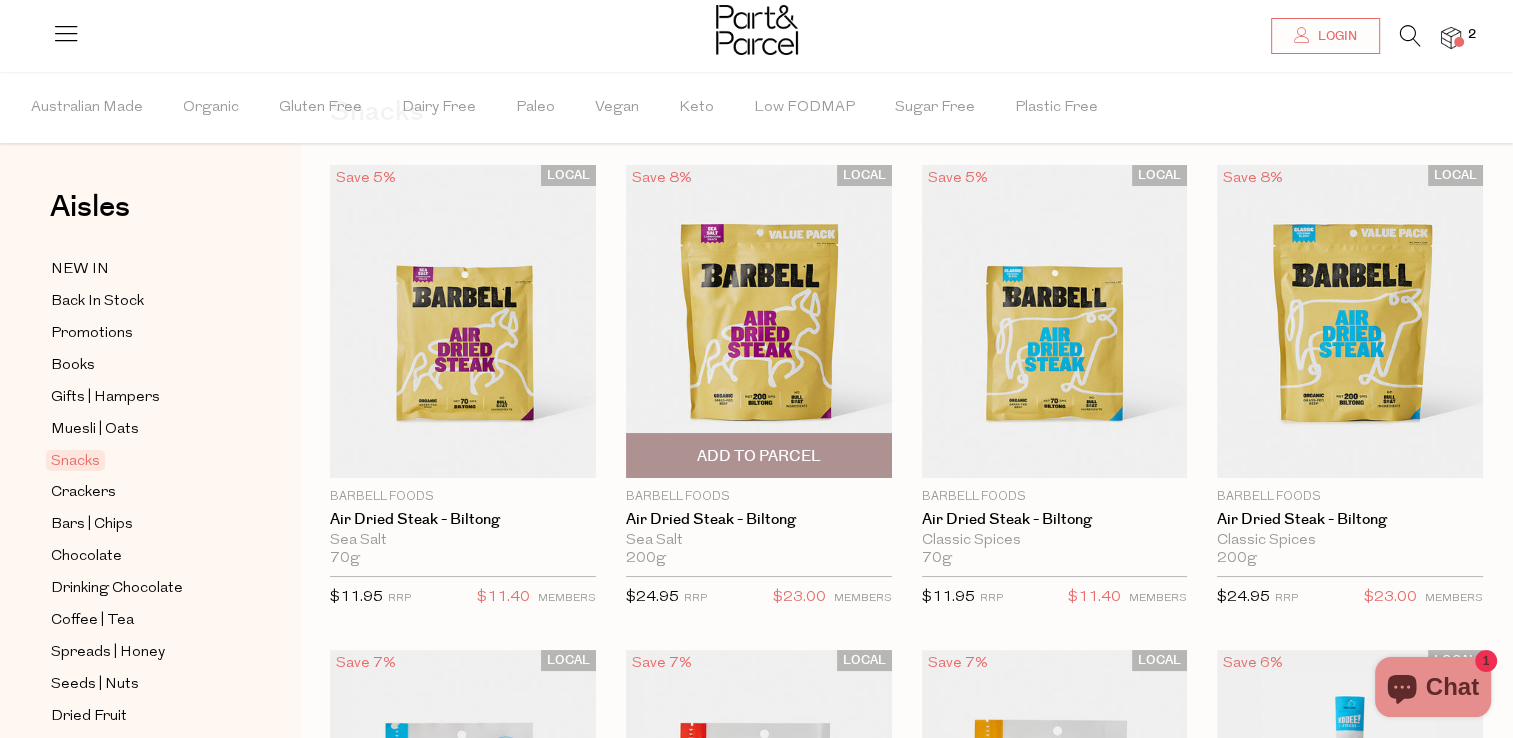 click on "Add To Parcel" at bounding box center [759, 455] 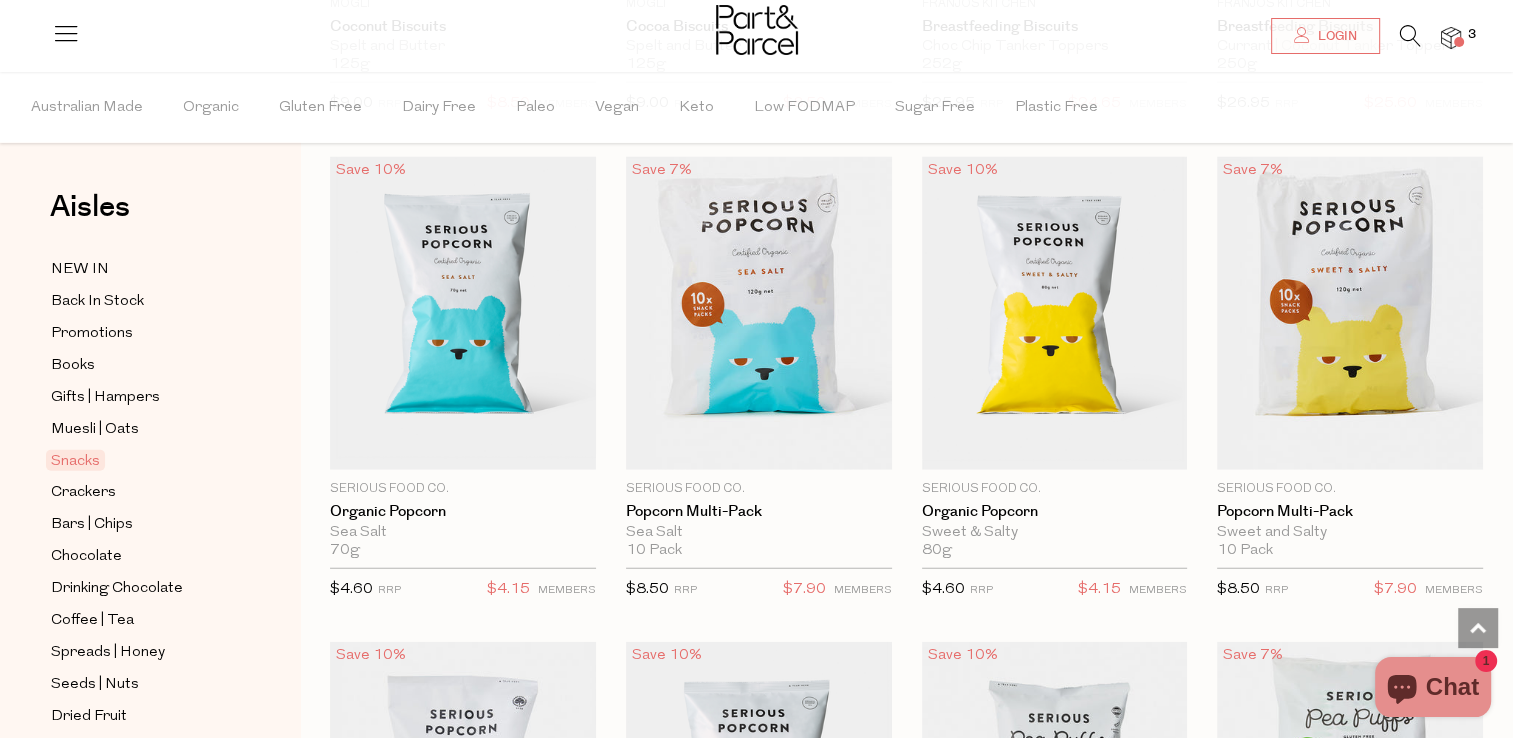 scroll, scrollTop: 4947, scrollLeft: 0, axis: vertical 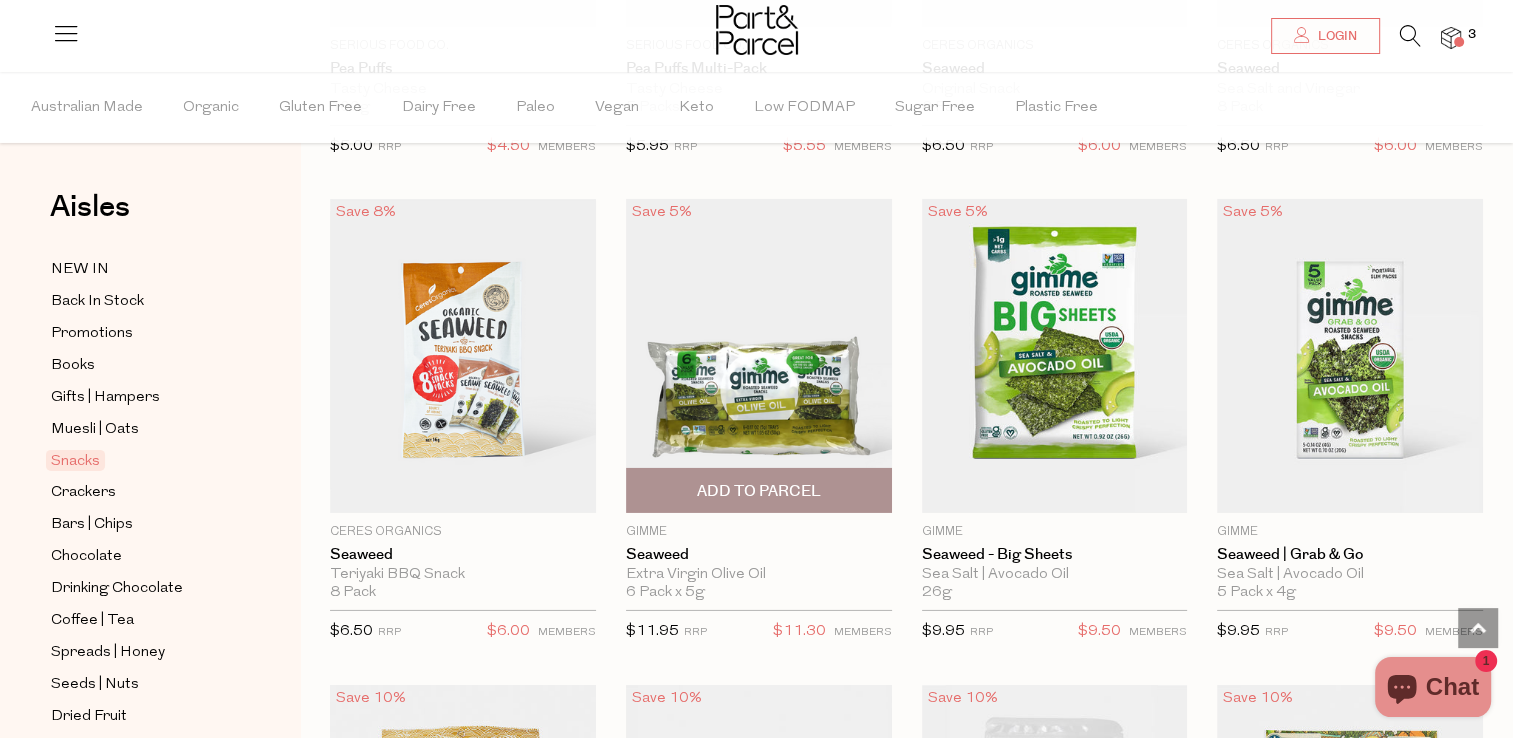 click on "Add To Parcel" at bounding box center [759, 491] 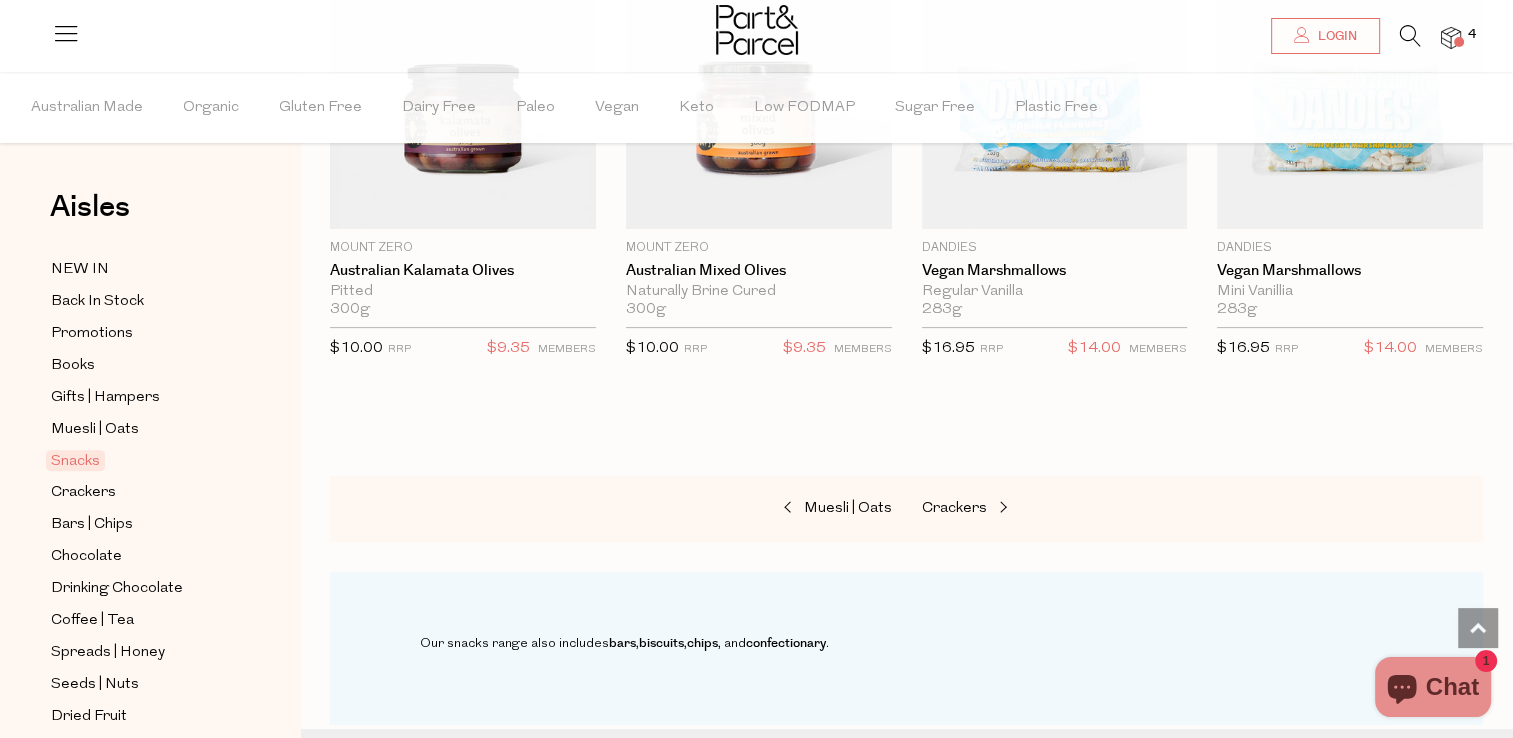 scroll, scrollTop: 8150, scrollLeft: 0, axis: vertical 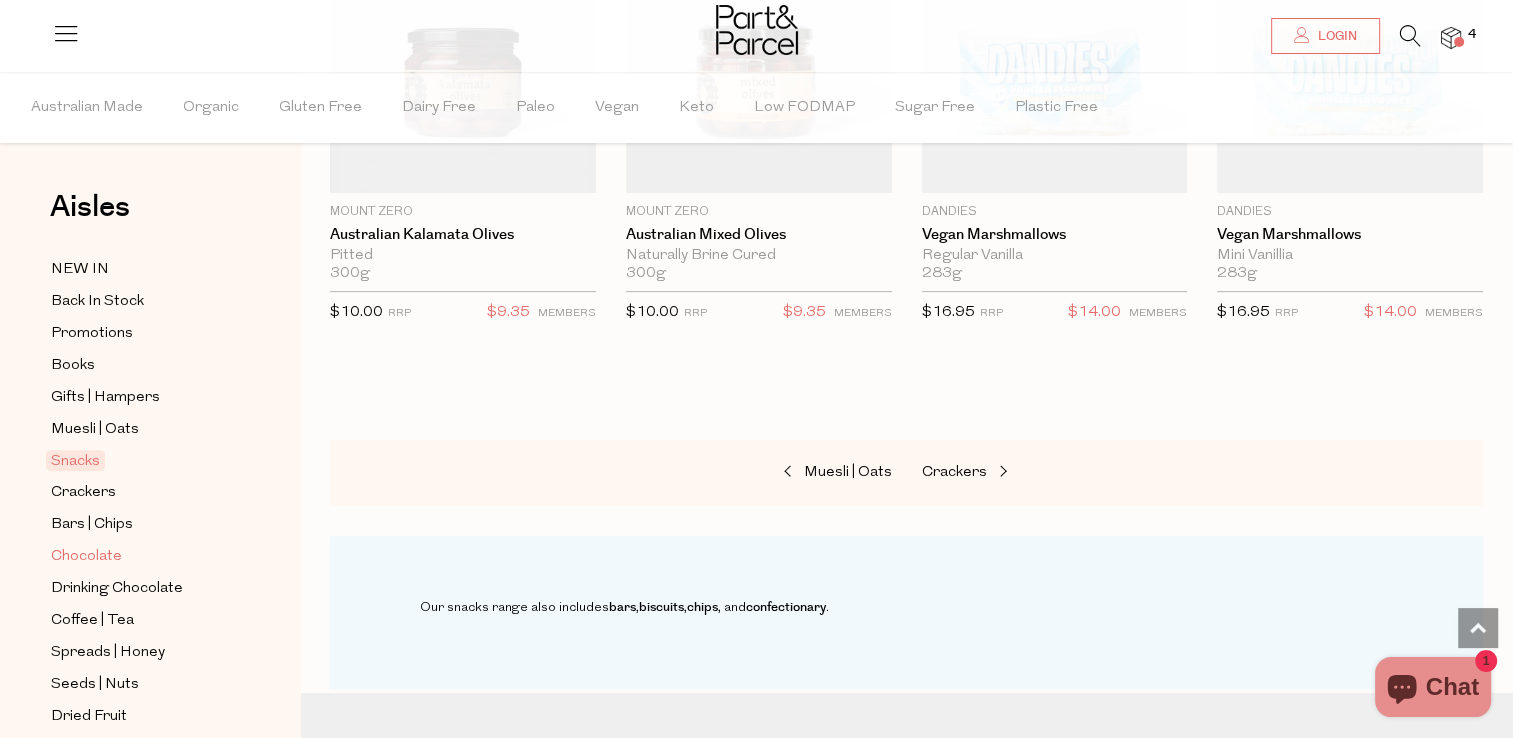 click on "Chocolate" at bounding box center [86, 557] 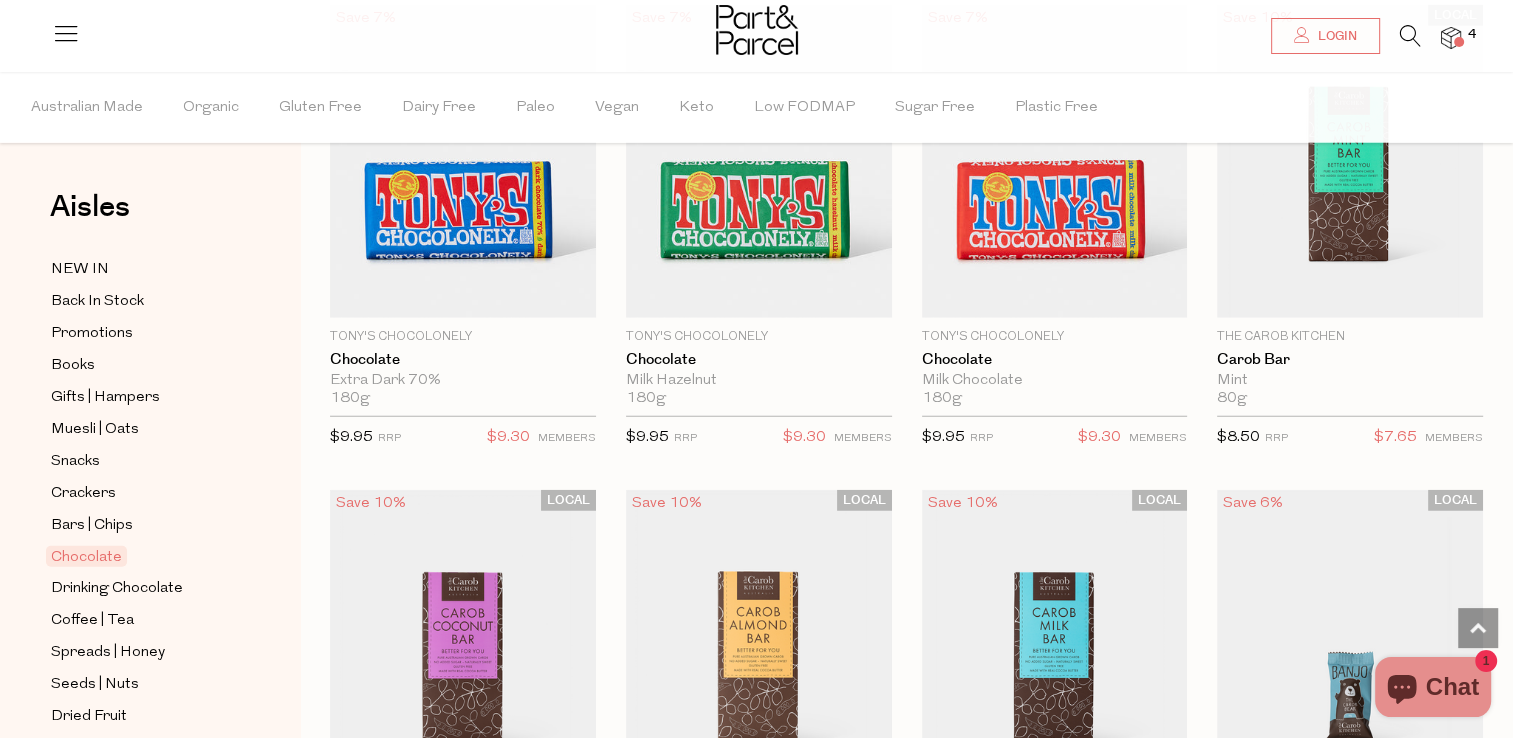 scroll, scrollTop: 5364, scrollLeft: 0, axis: vertical 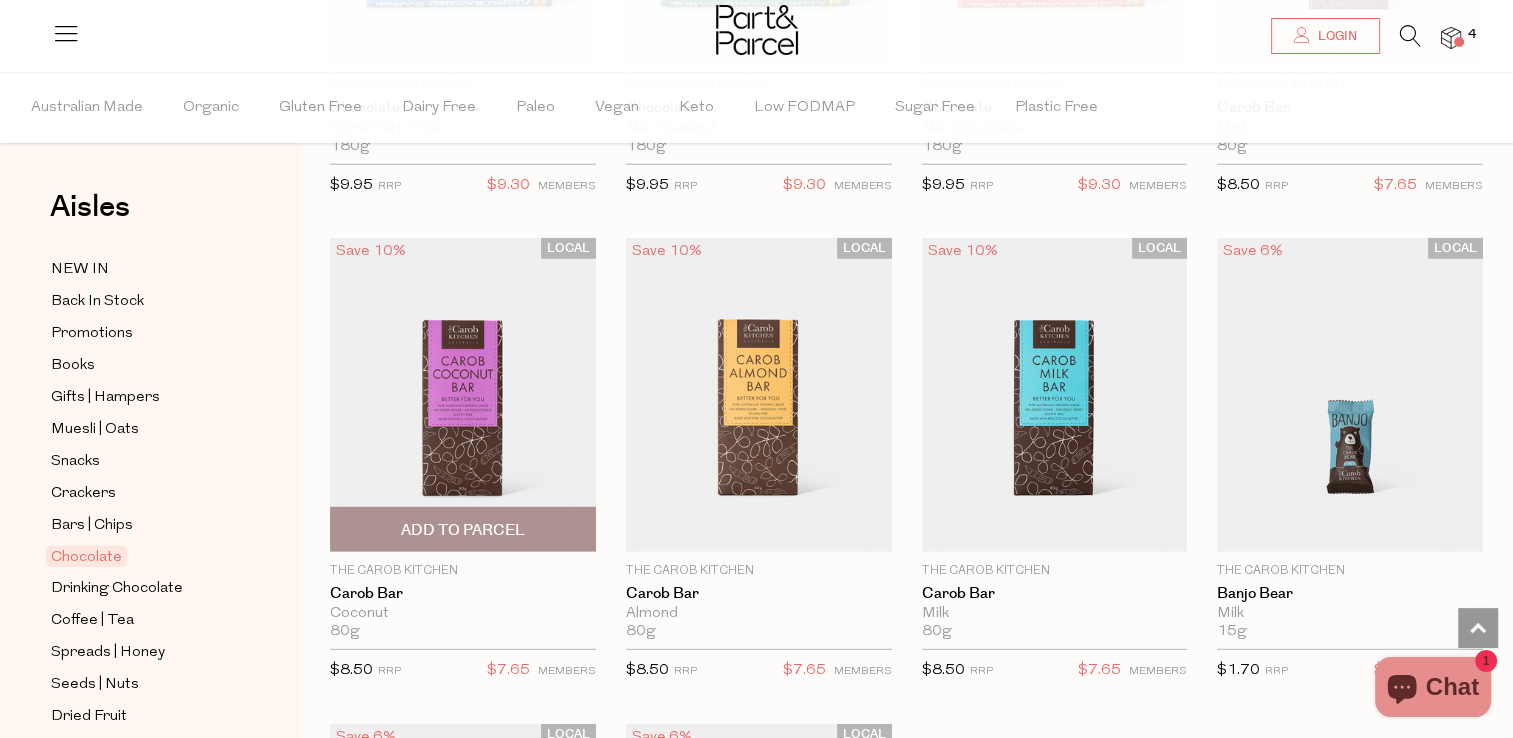 click on "Add To Parcel" at bounding box center [463, 529] 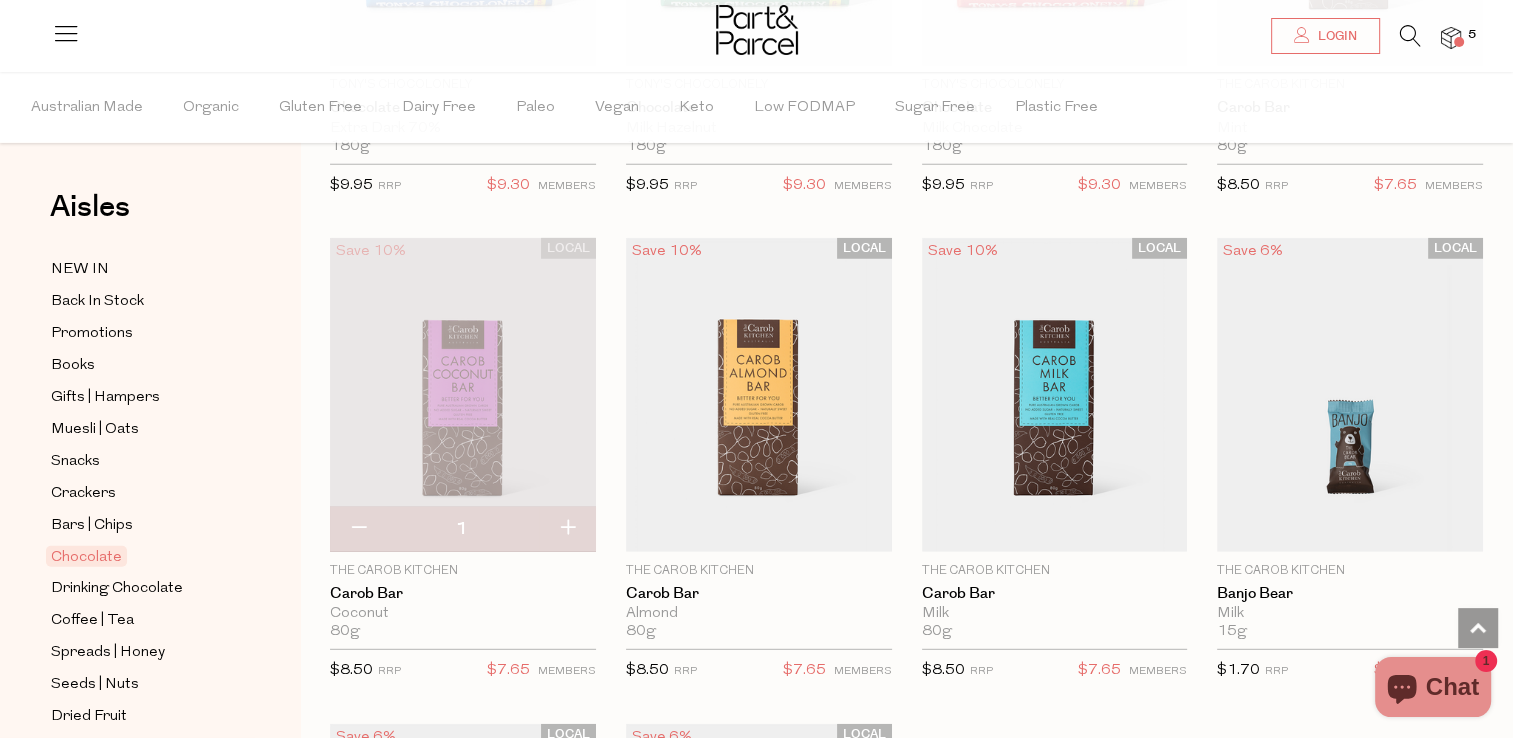 click at bounding box center [567, 529] 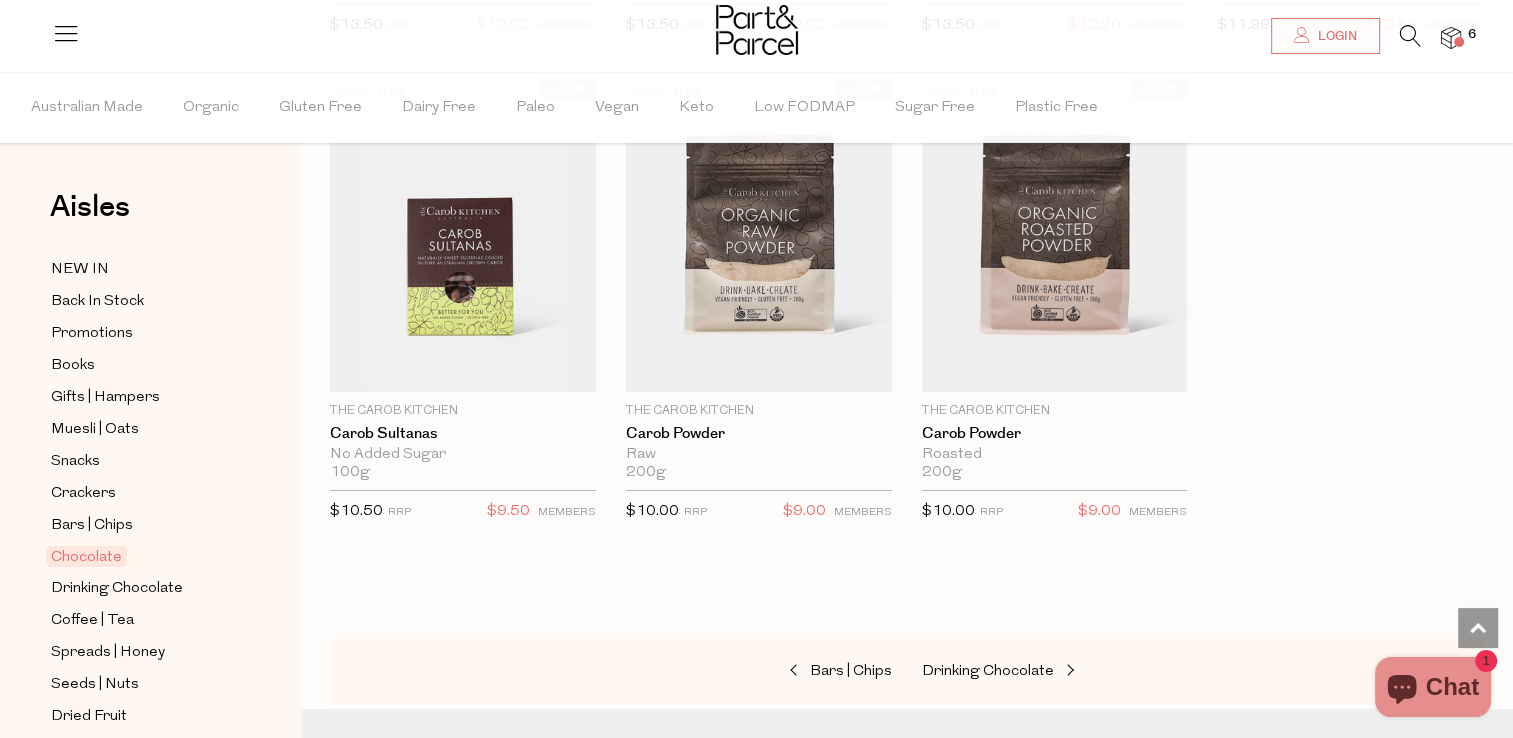 scroll, scrollTop: 7219, scrollLeft: 0, axis: vertical 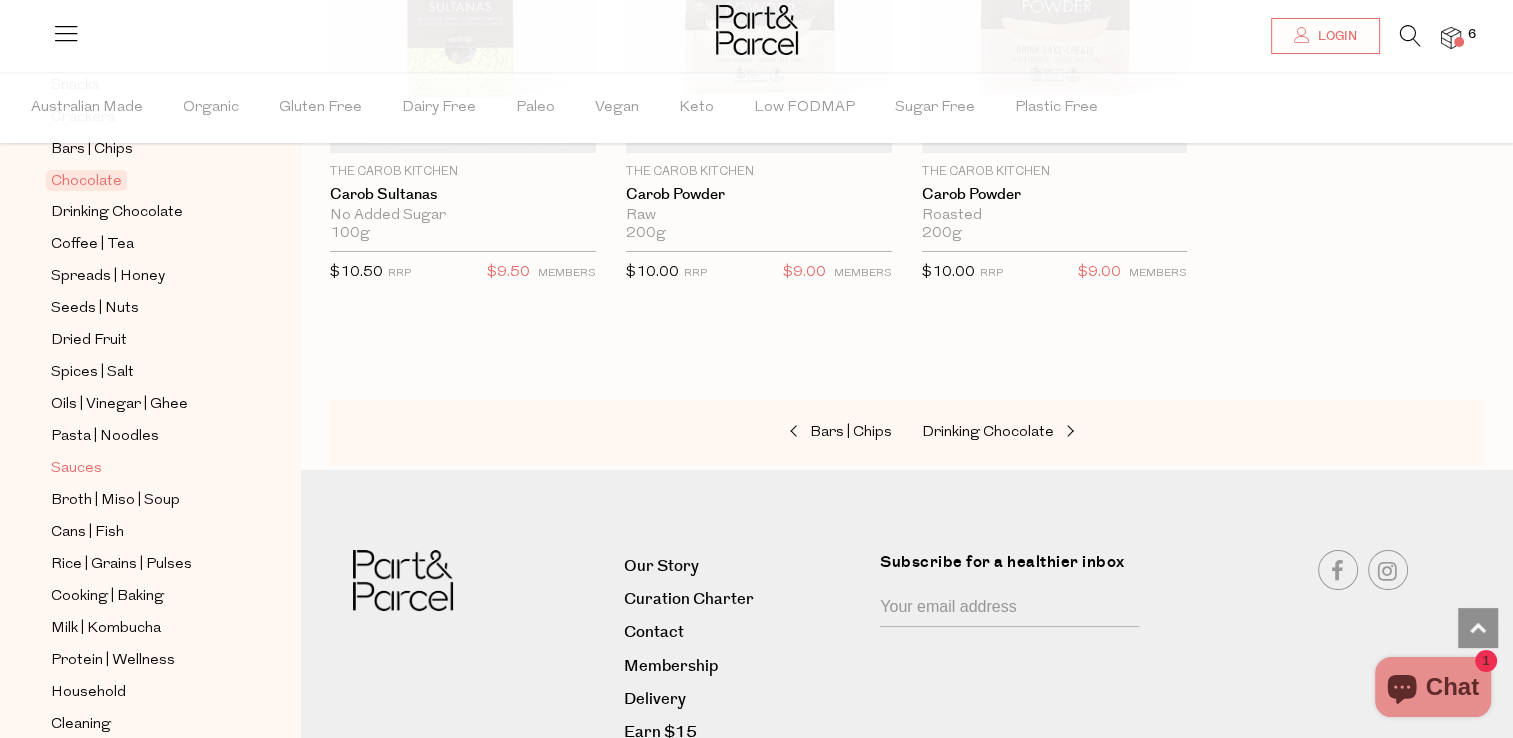 click on "Sauces" at bounding box center [76, 469] 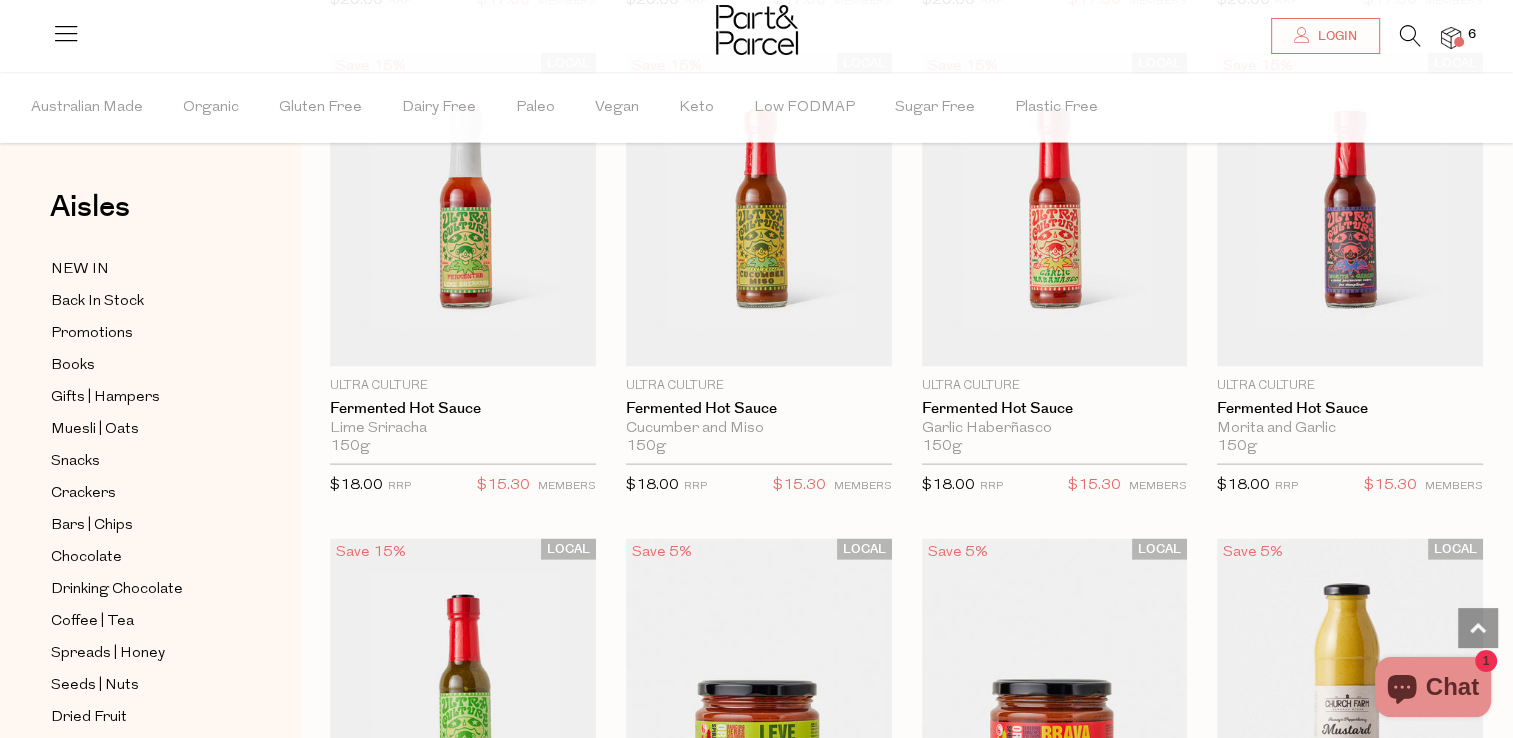 scroll, scrollTop: 4091, scrollLeft: 0, axis: vertical 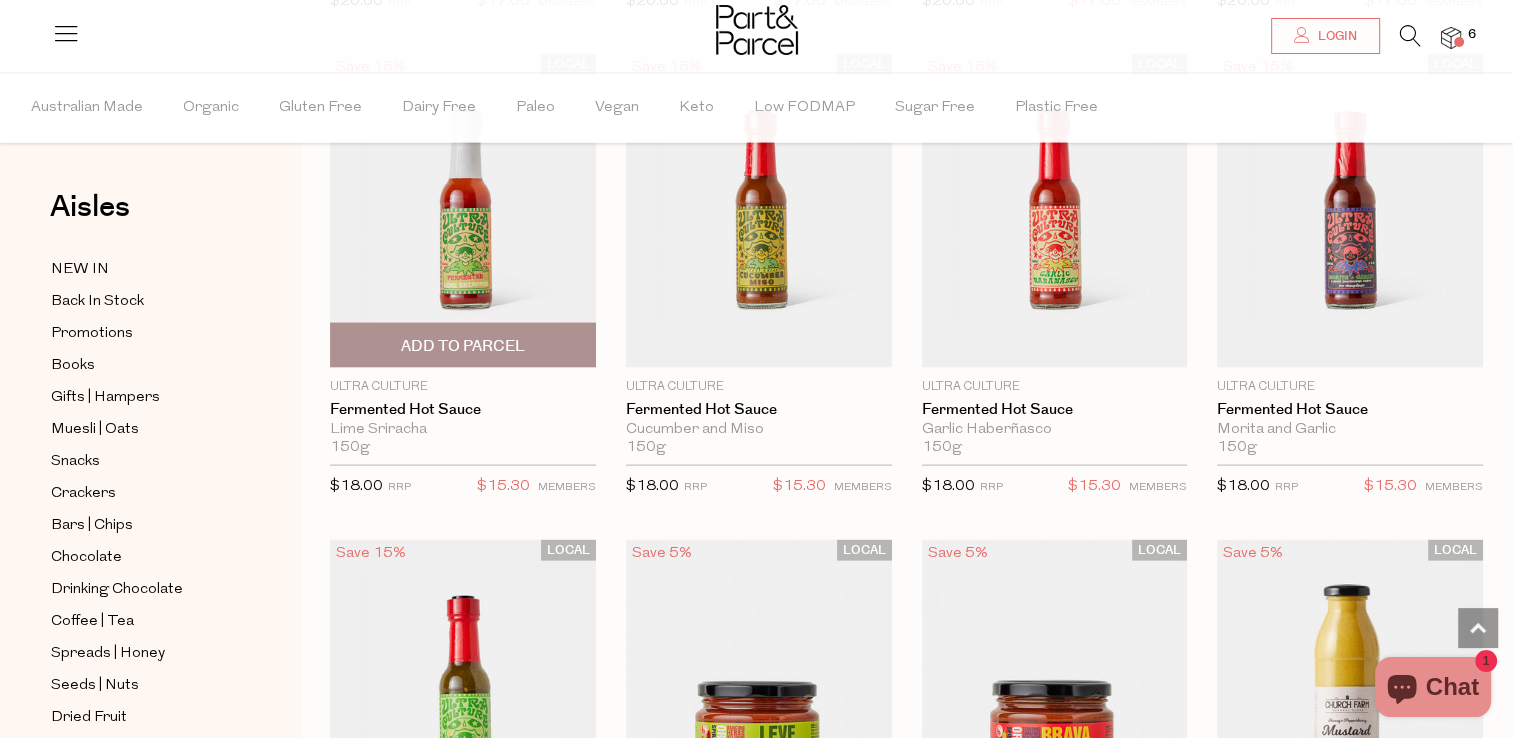 click on "Add To Parcel" at bounding box center [463, 345] 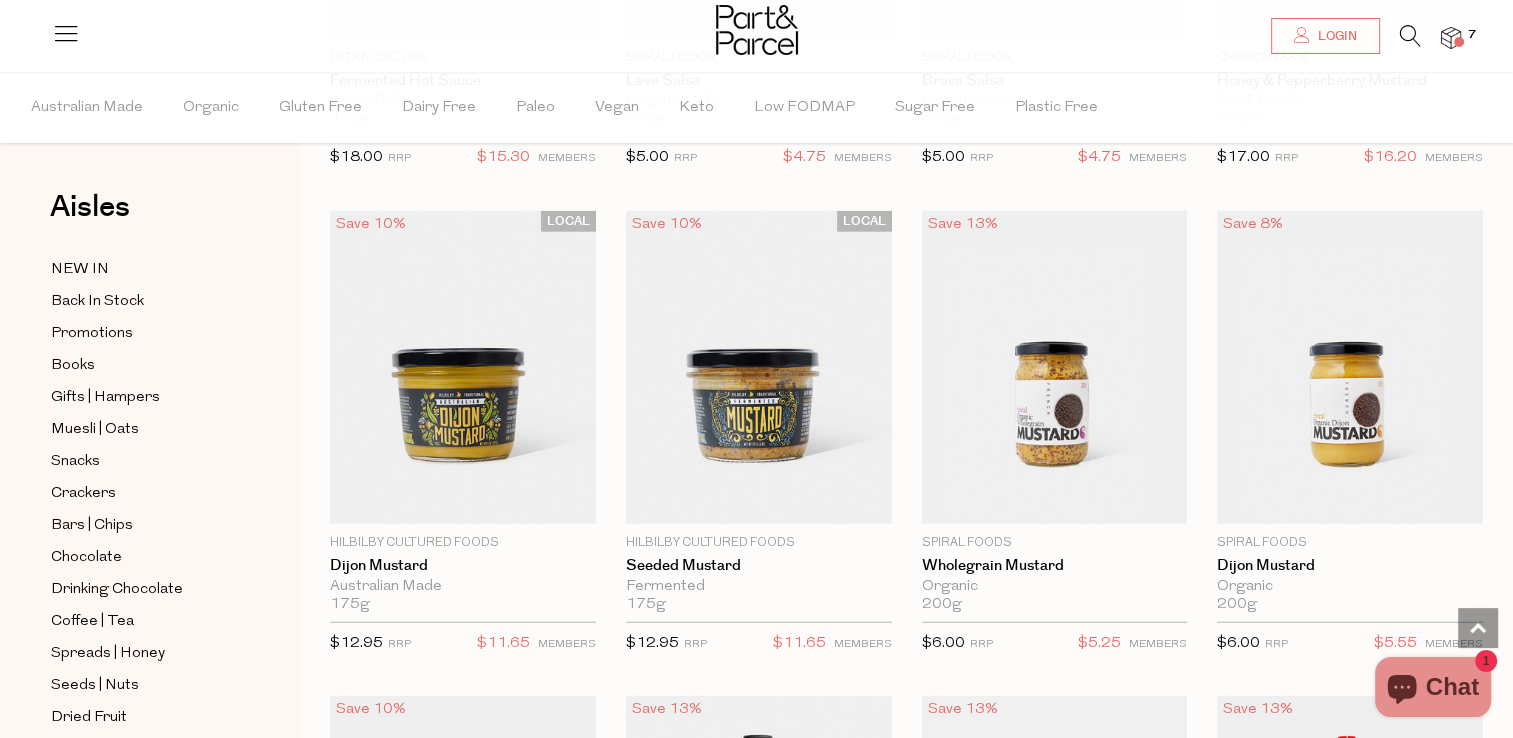 scroll, scrollTop: 4910, scrollLeft: 0, axis: vertical 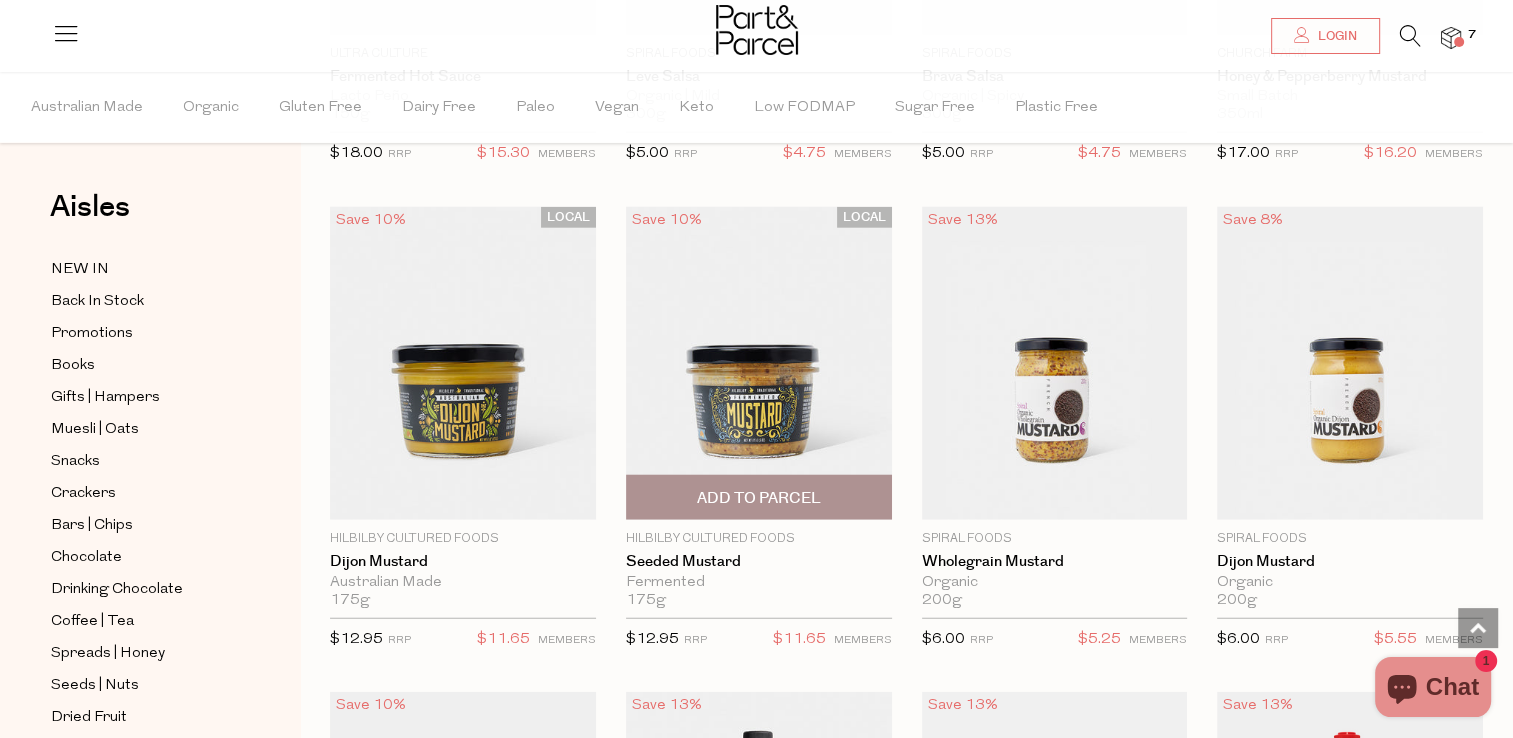 click on "Add To Parcel" at bounding box center [759, 498] 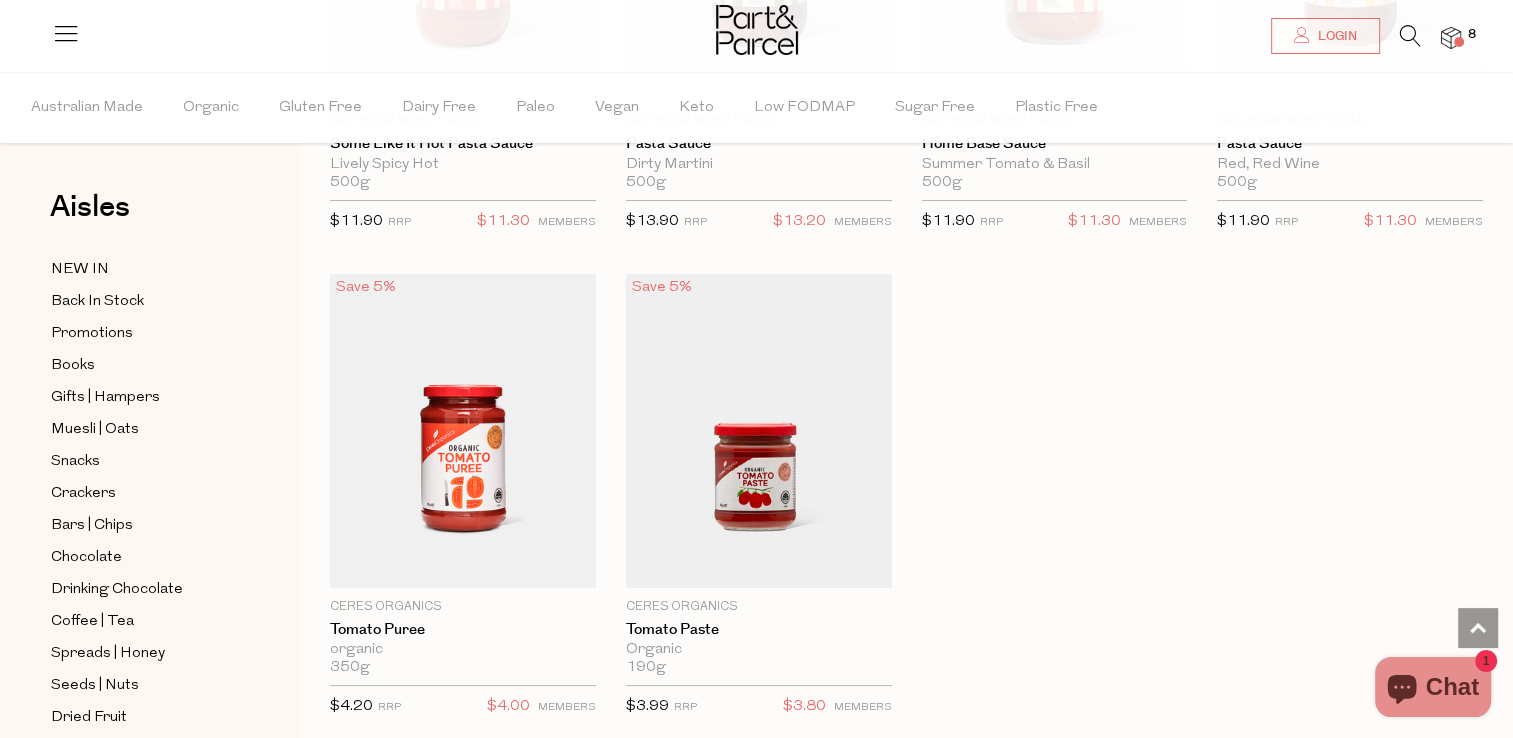 scroll, scrollTop: 7980, scrollLeft: 0, axis: vertical 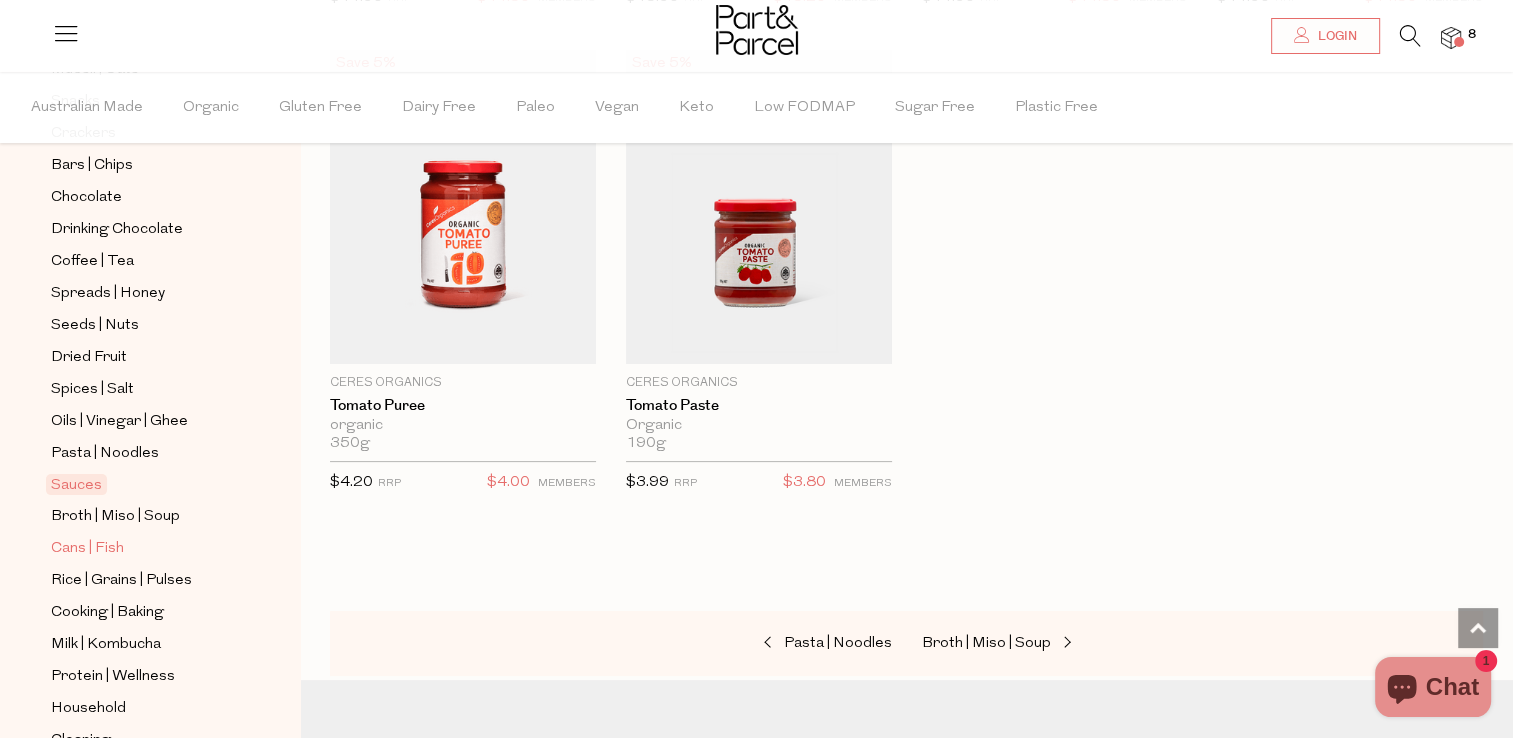 click on "Cans | Fish" at bounding box center (87, 549) 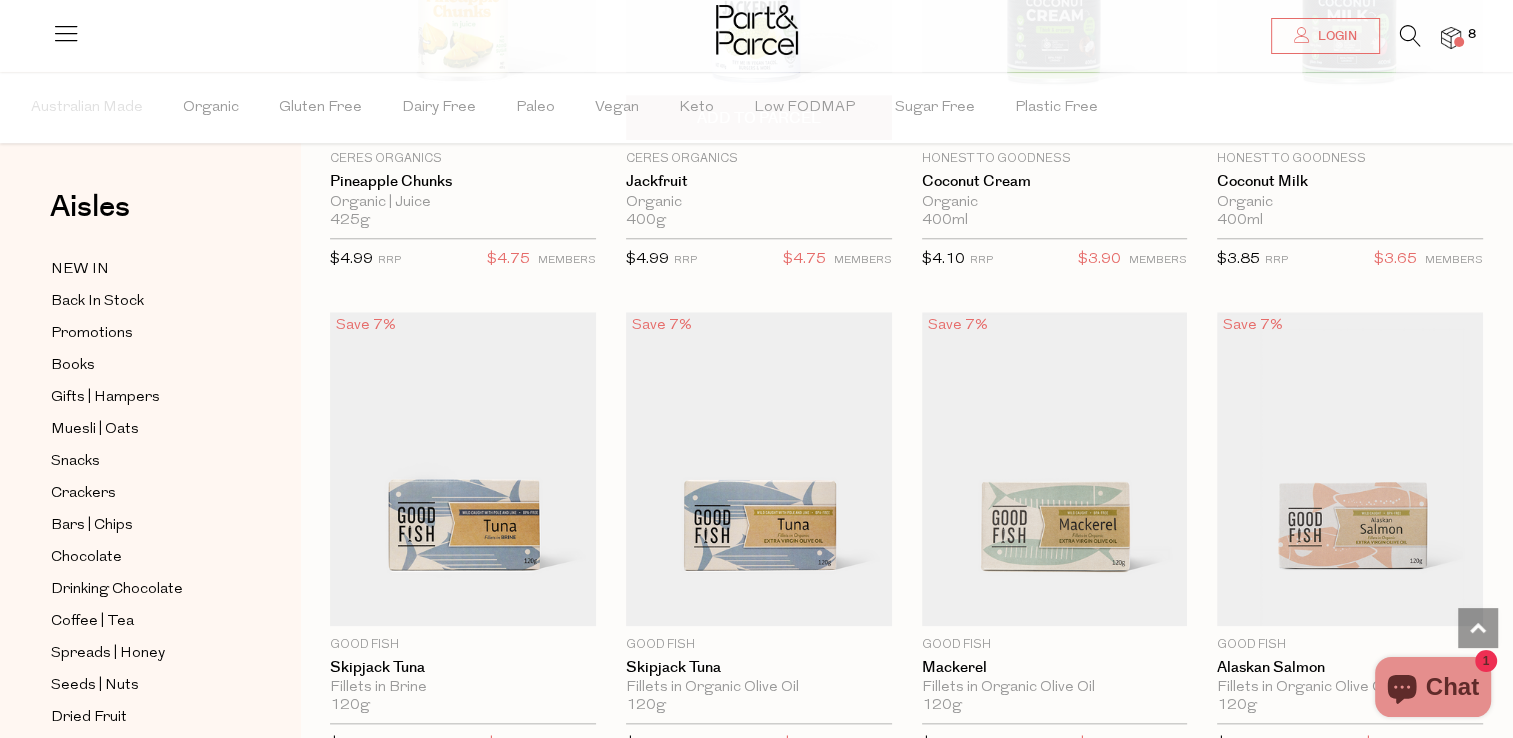 scroll, scrollTop: 1988, scrollLeft: 0, axis: vertical 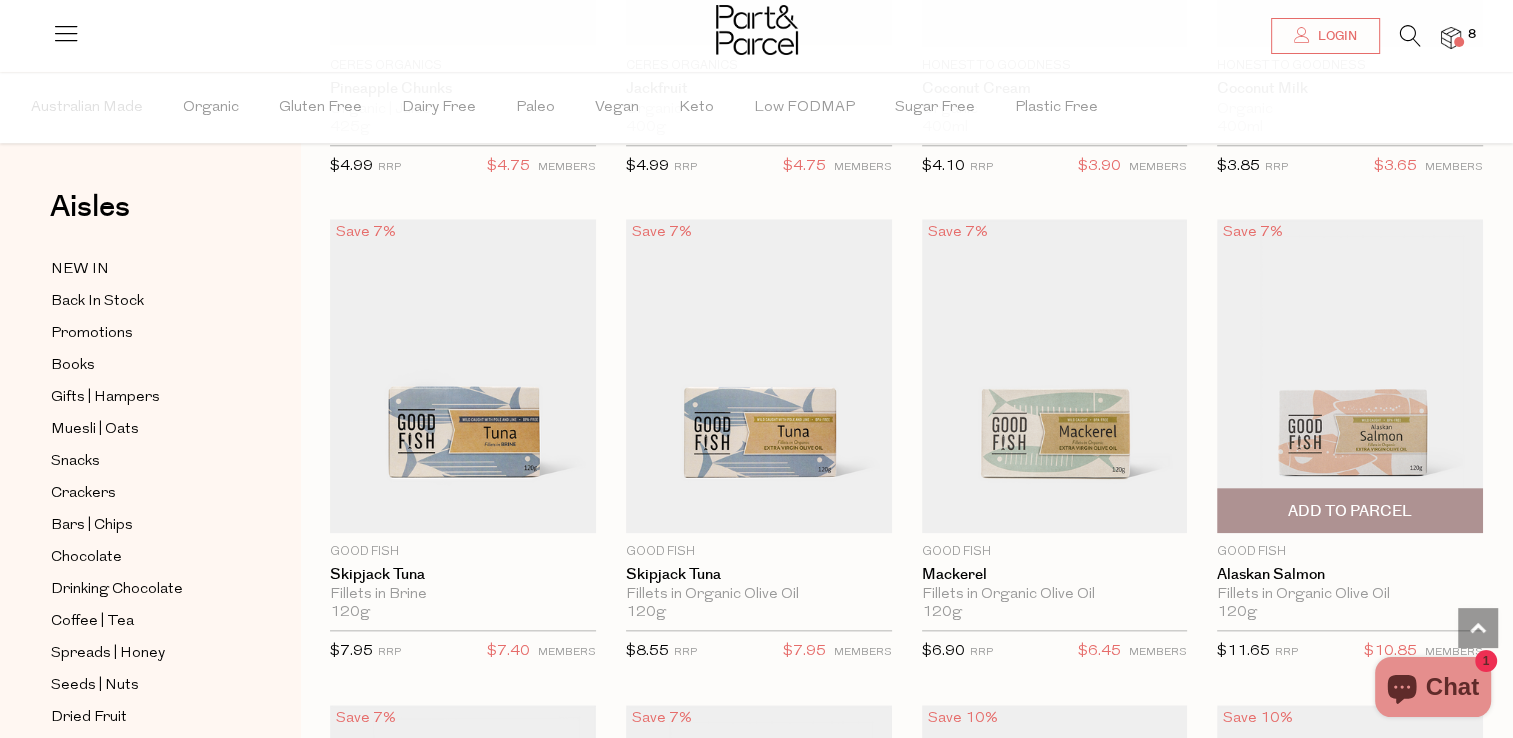 click on "Add To Parcel" at bounding box center [1350, 511] 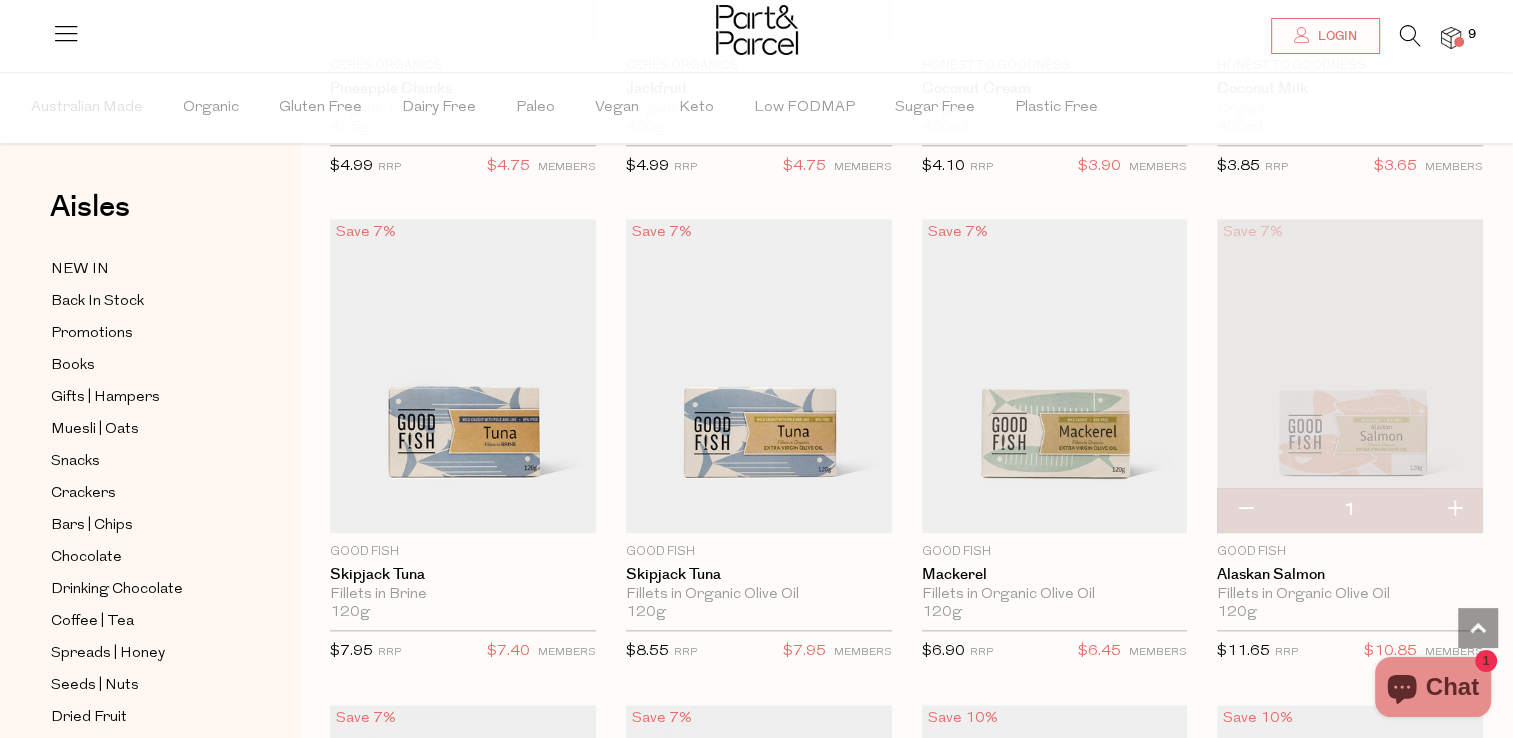 click at bounding box center [1454, 510] 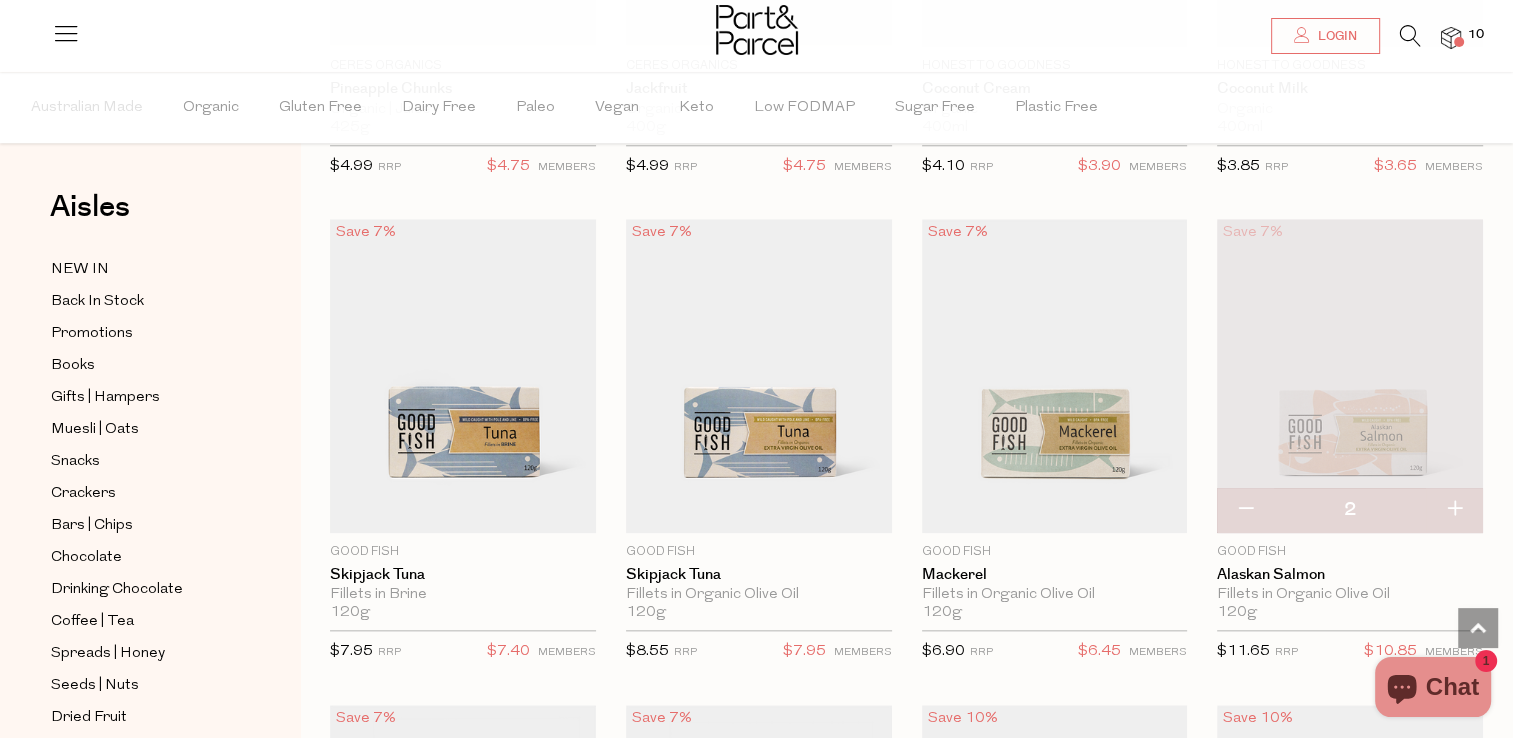 click at bounding box center [1454, 510] 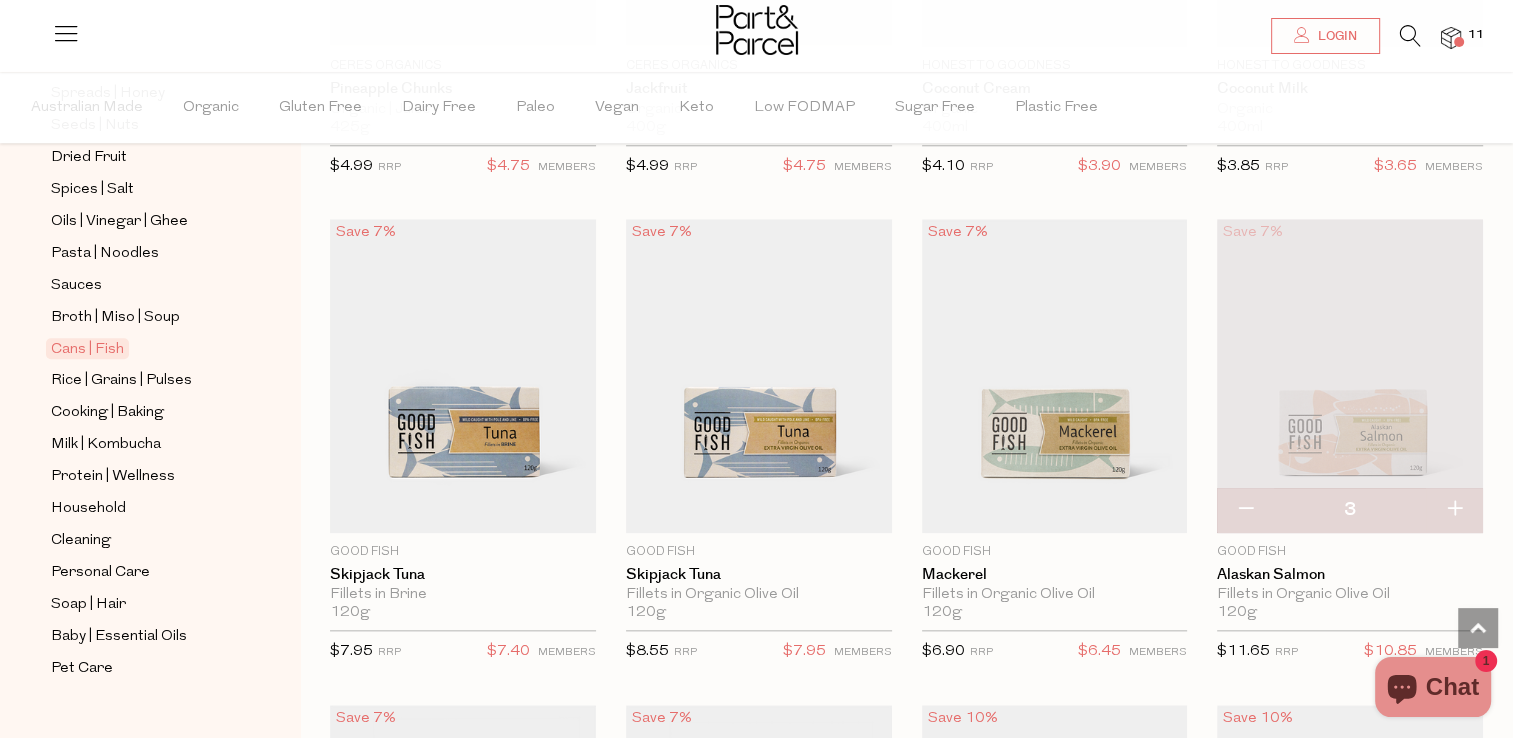 scroll, scrollTop: 564, scrollLeft: 0, axis: vertical 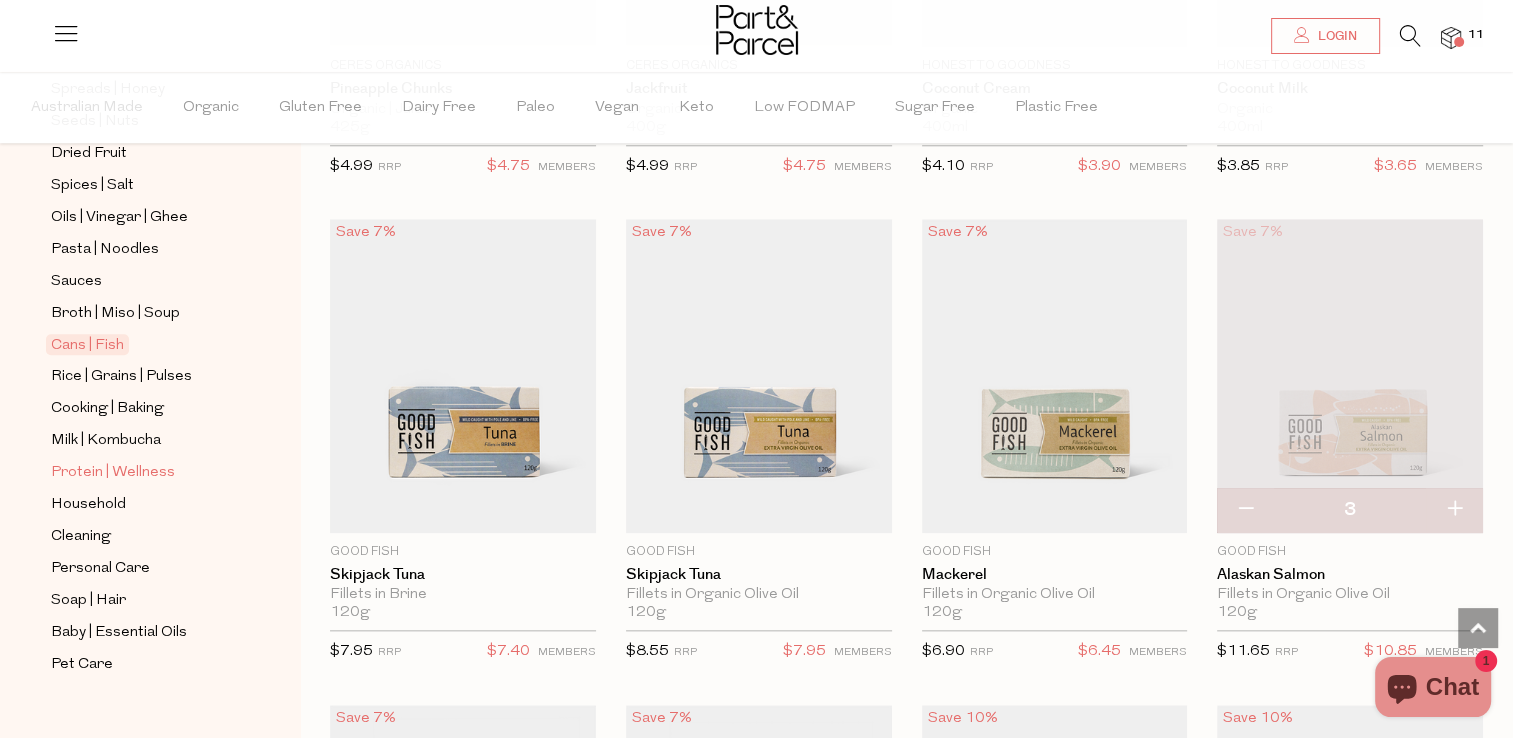 click on "Protein | Wellness" at bounding box center [113, 473] 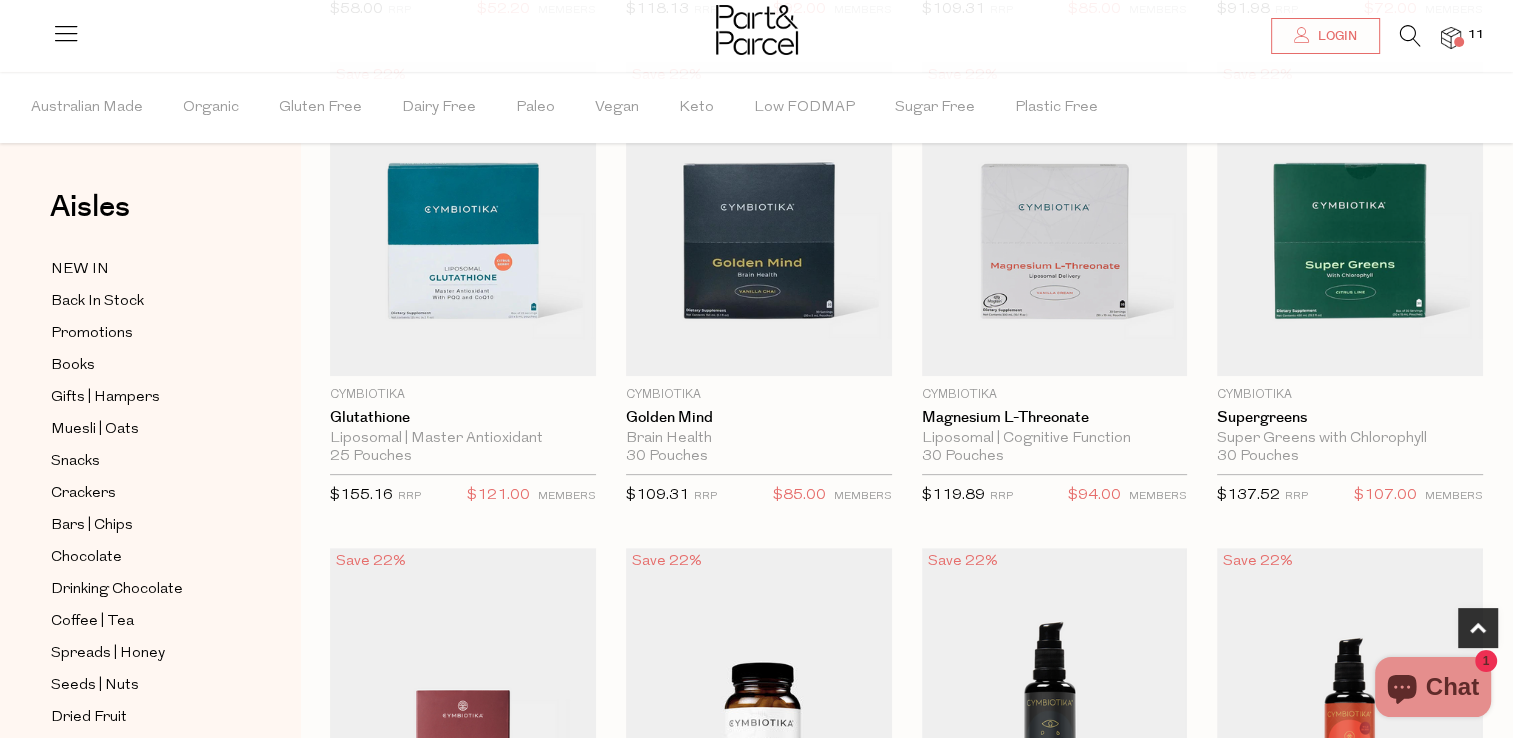 scroll, scrollTop: 679, scrollLeft: 0, axis: vertical 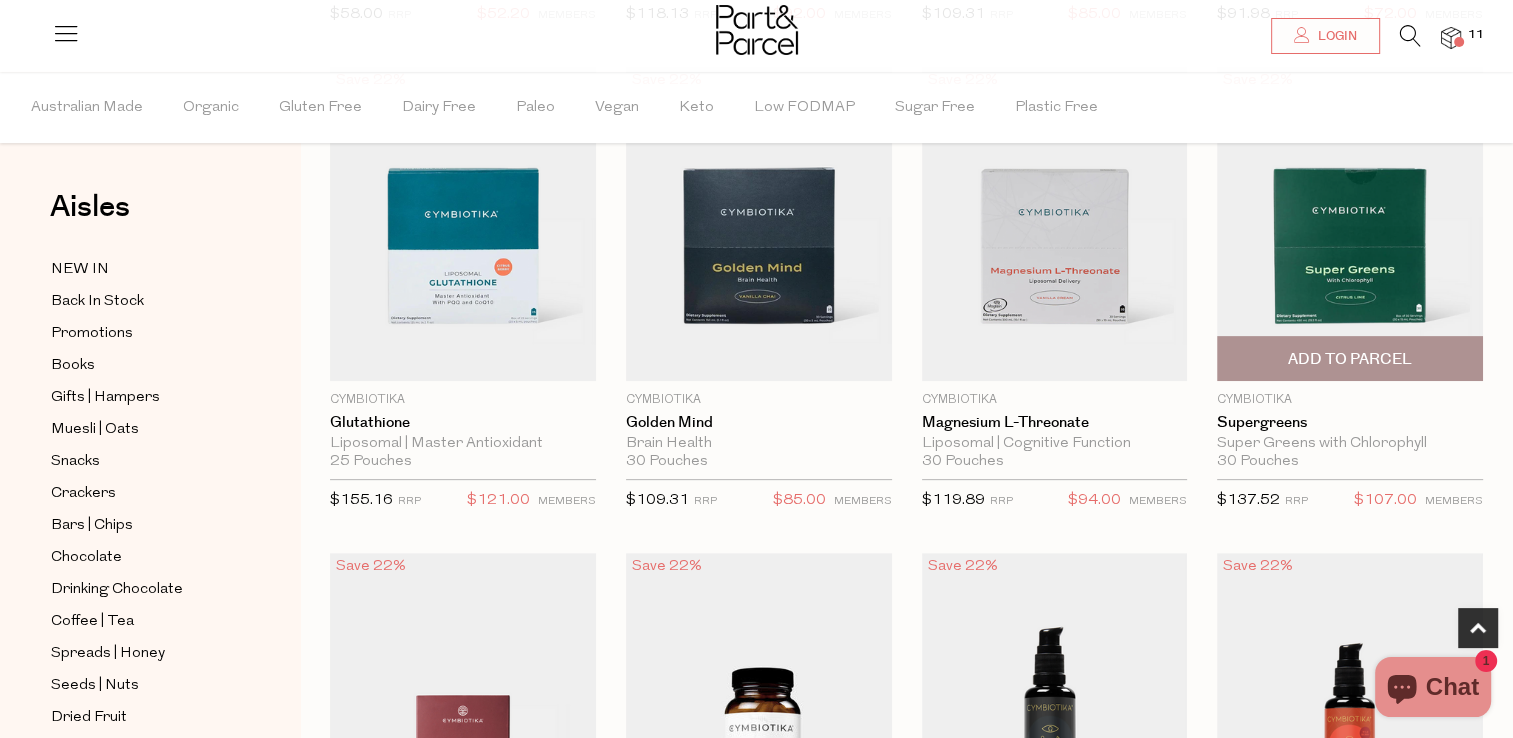click at bounding box center (1350, 224) 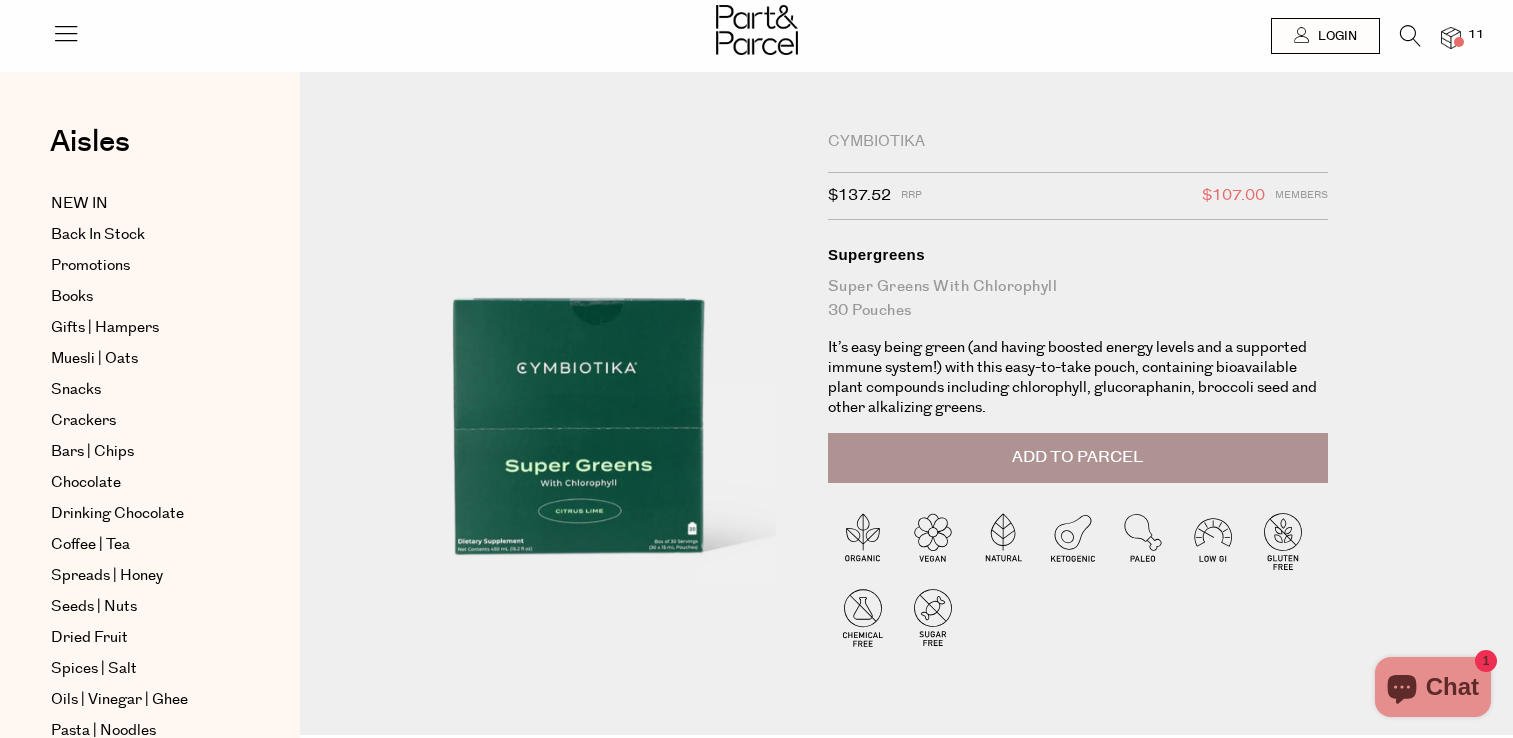 scroll, scrollTop: 0, scrollLeft: 0, axis: both 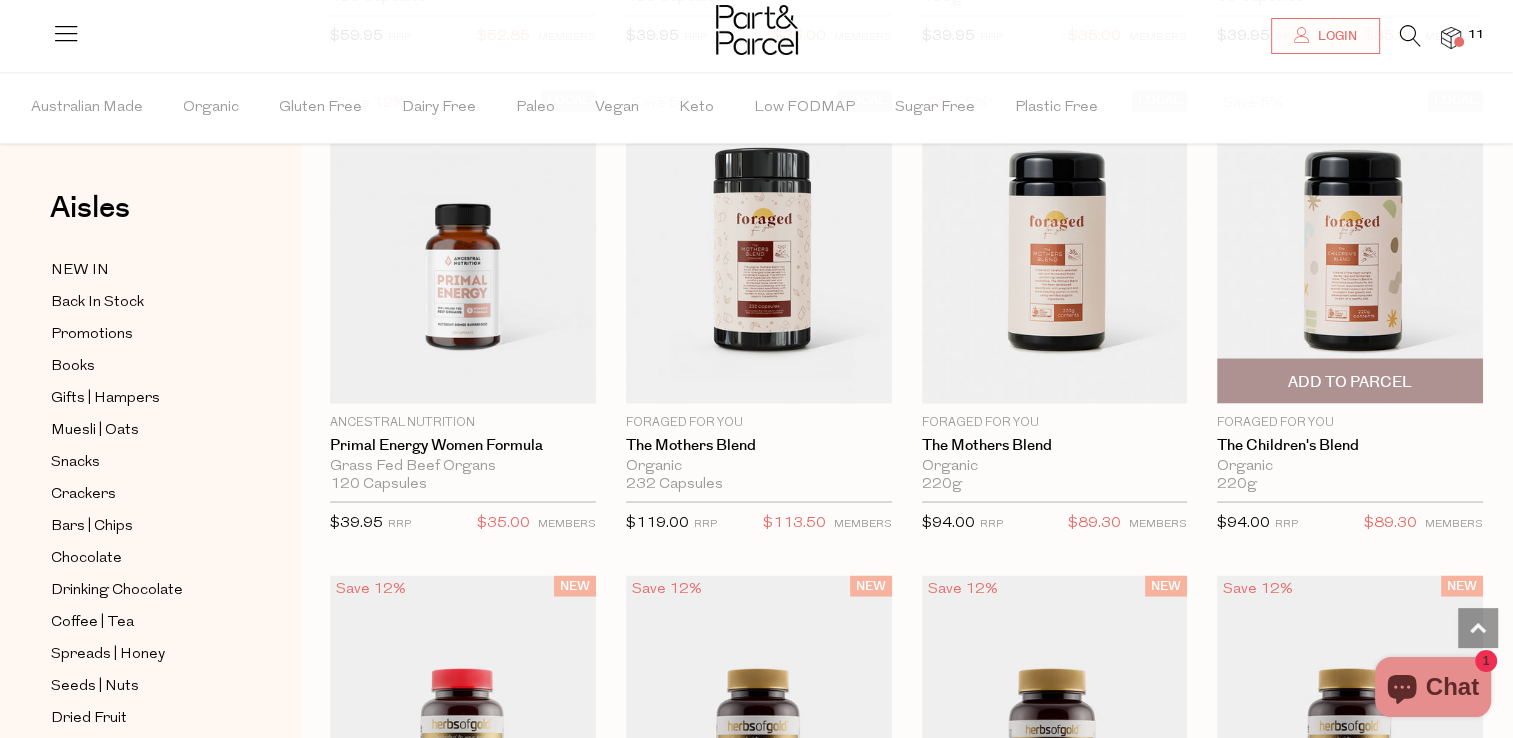 click at bounding box center [1350, 247] 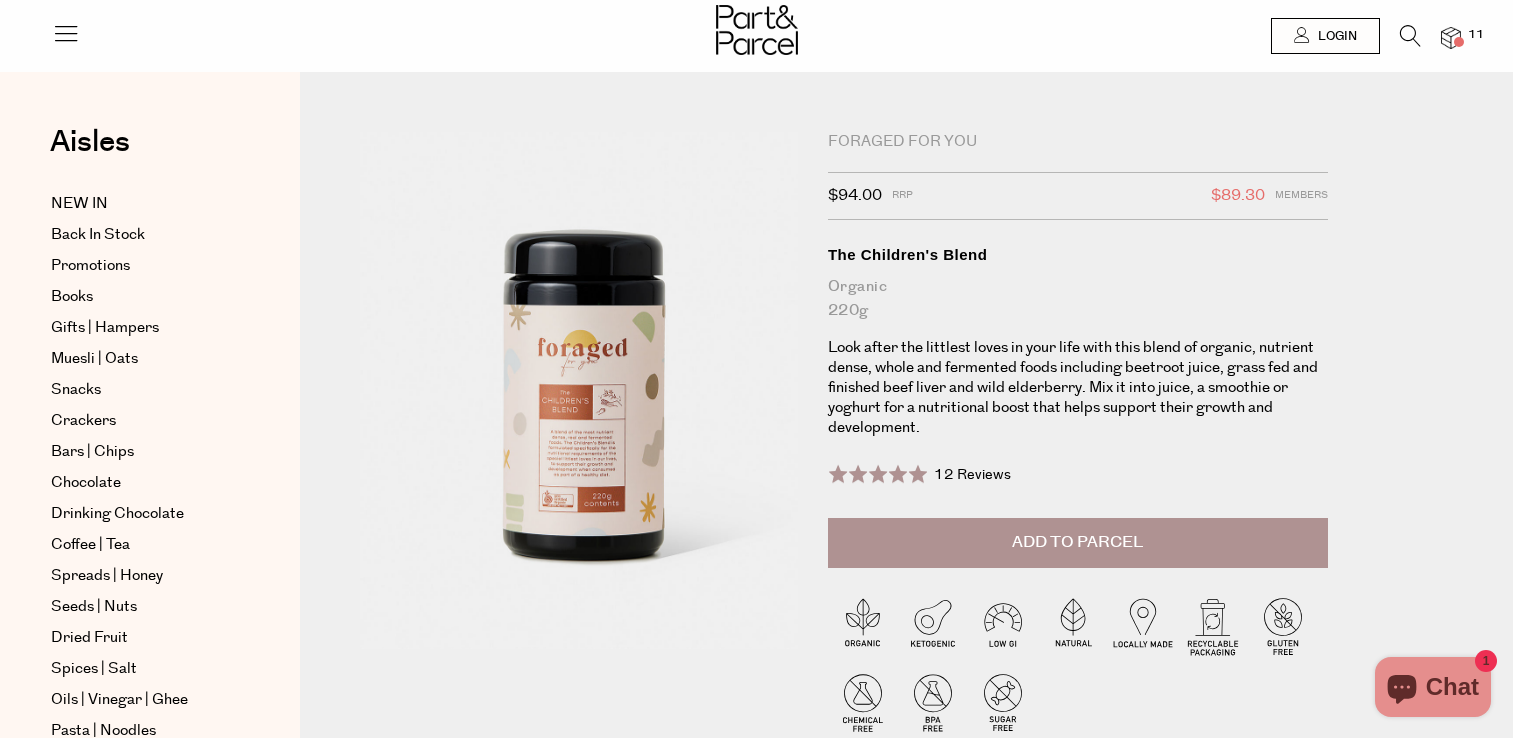 scroll, scrollTop: 0, scrollLeft: 0, axis: both 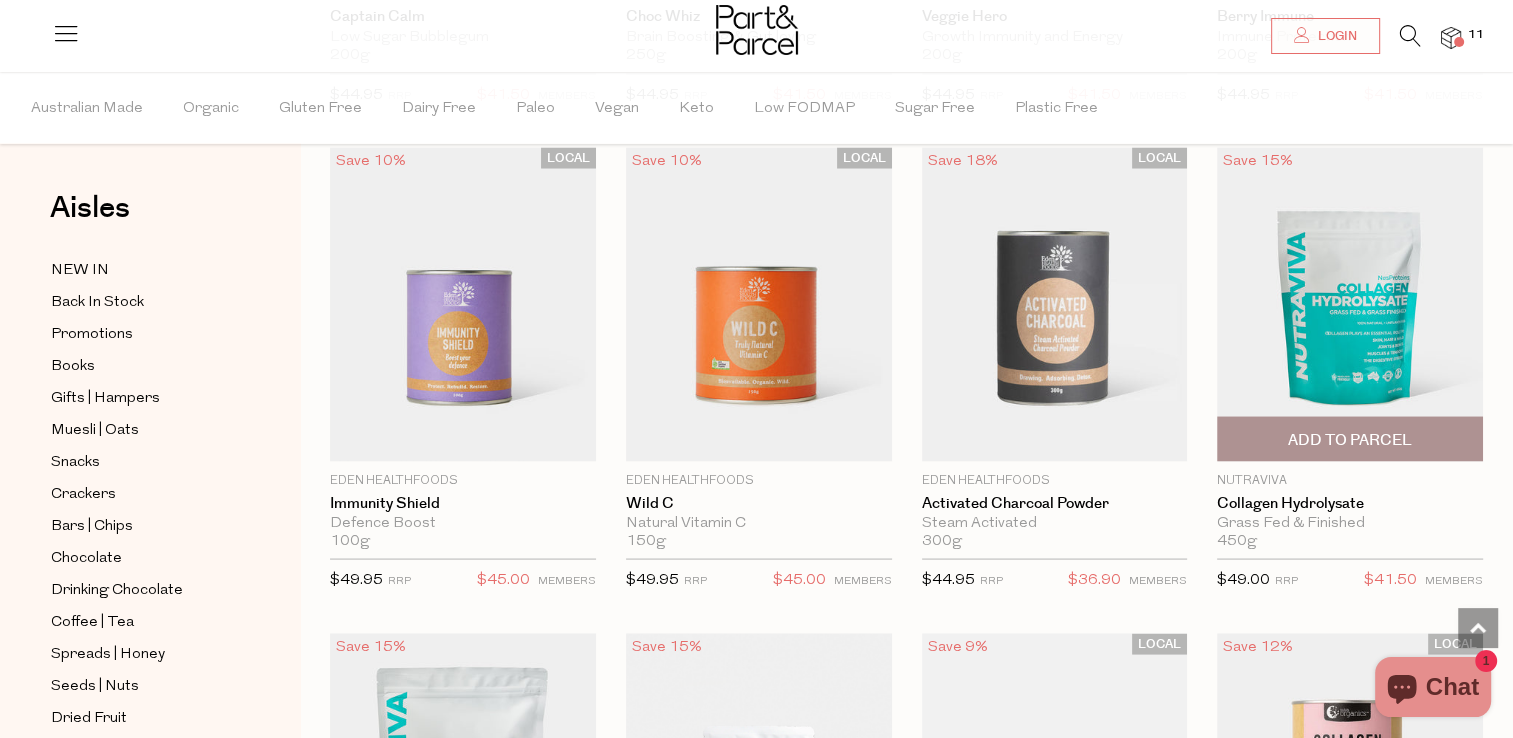 click on "Add To Parcel" at bounding box center (1350, 439) 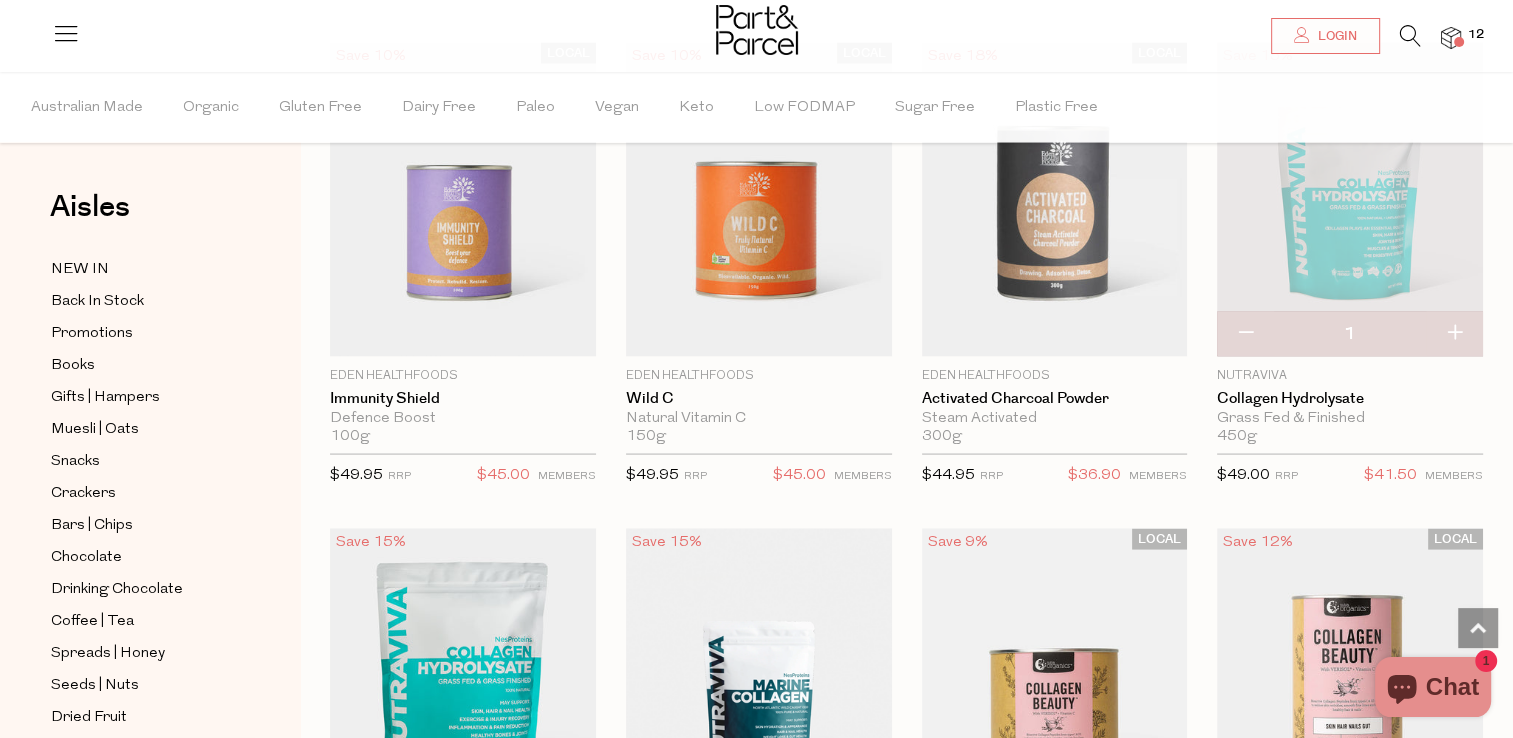 scroll, scrollTop: 11388, scrollLeft: 0, axis: vertical 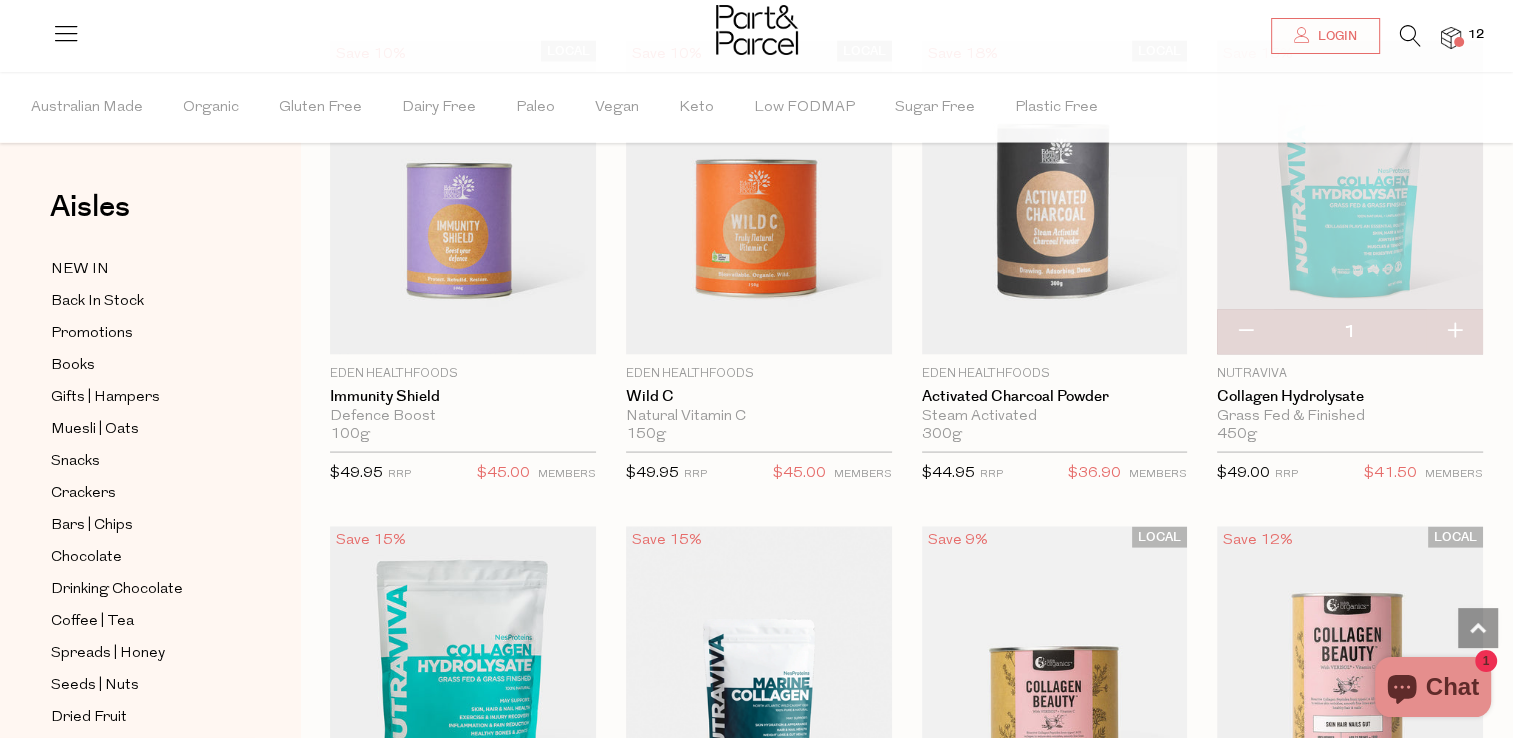 click at bounding box center [1245, 332] 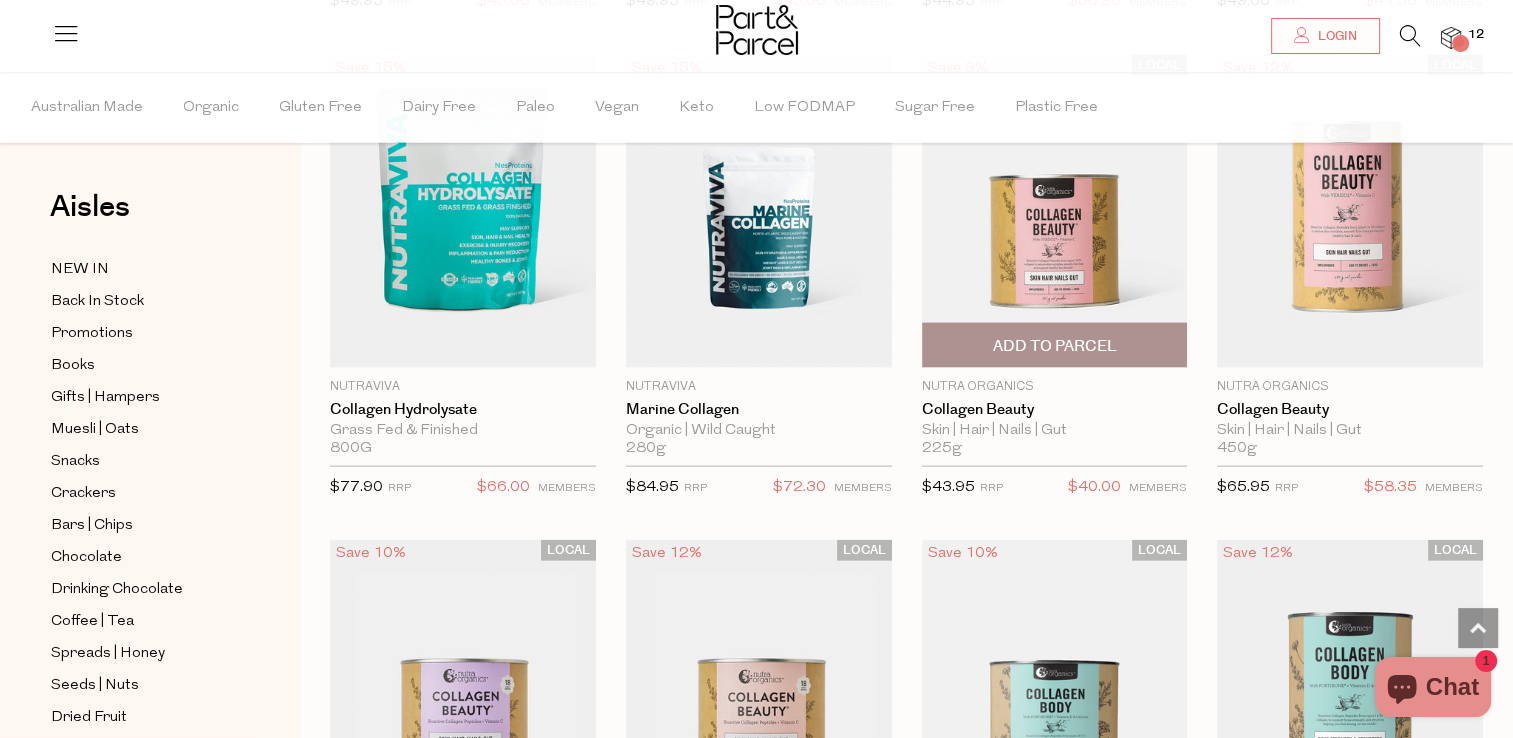 scroll, scrollTop: 11861, scrollLeft: 0, axis: vertical 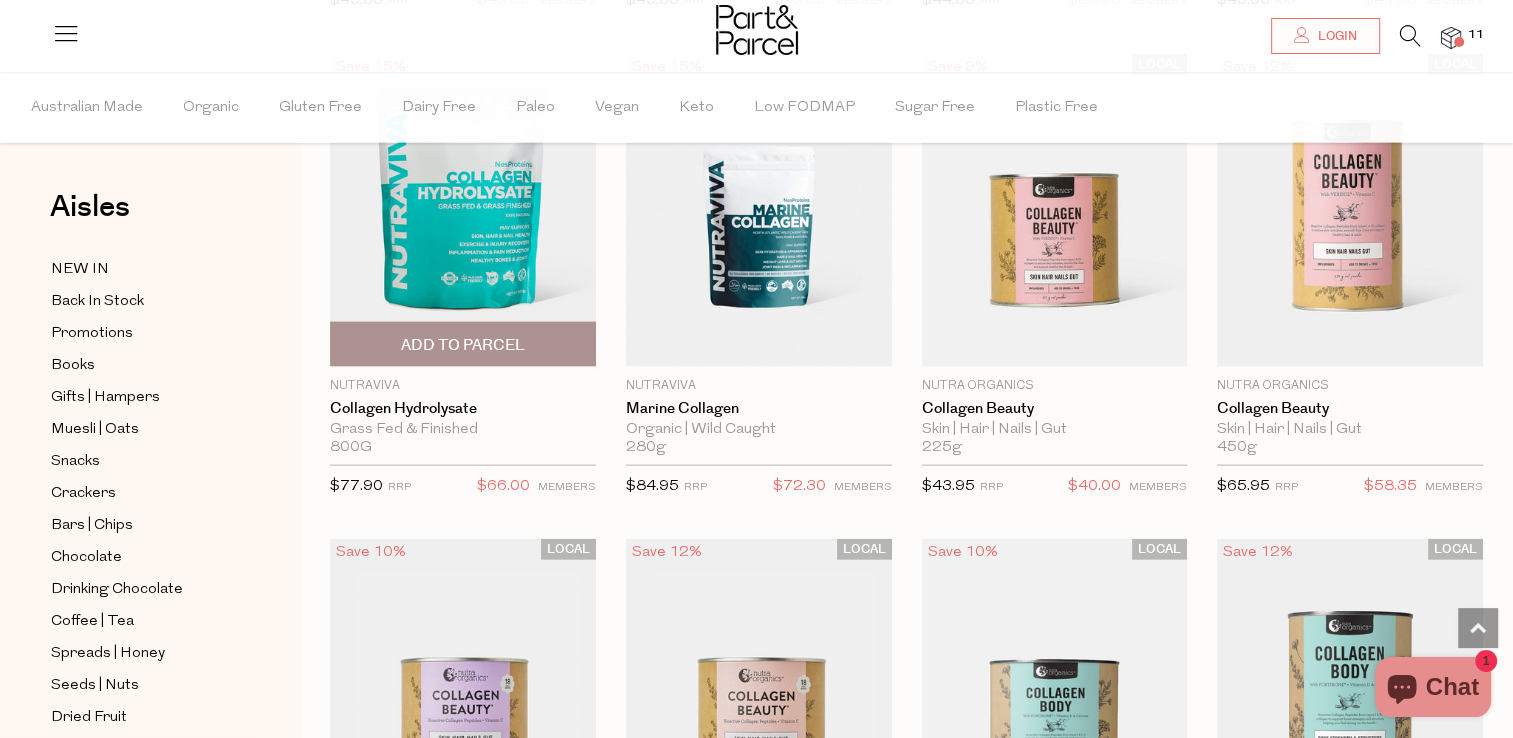 click on "Add To Parcel" at bounding box center [463, 344] 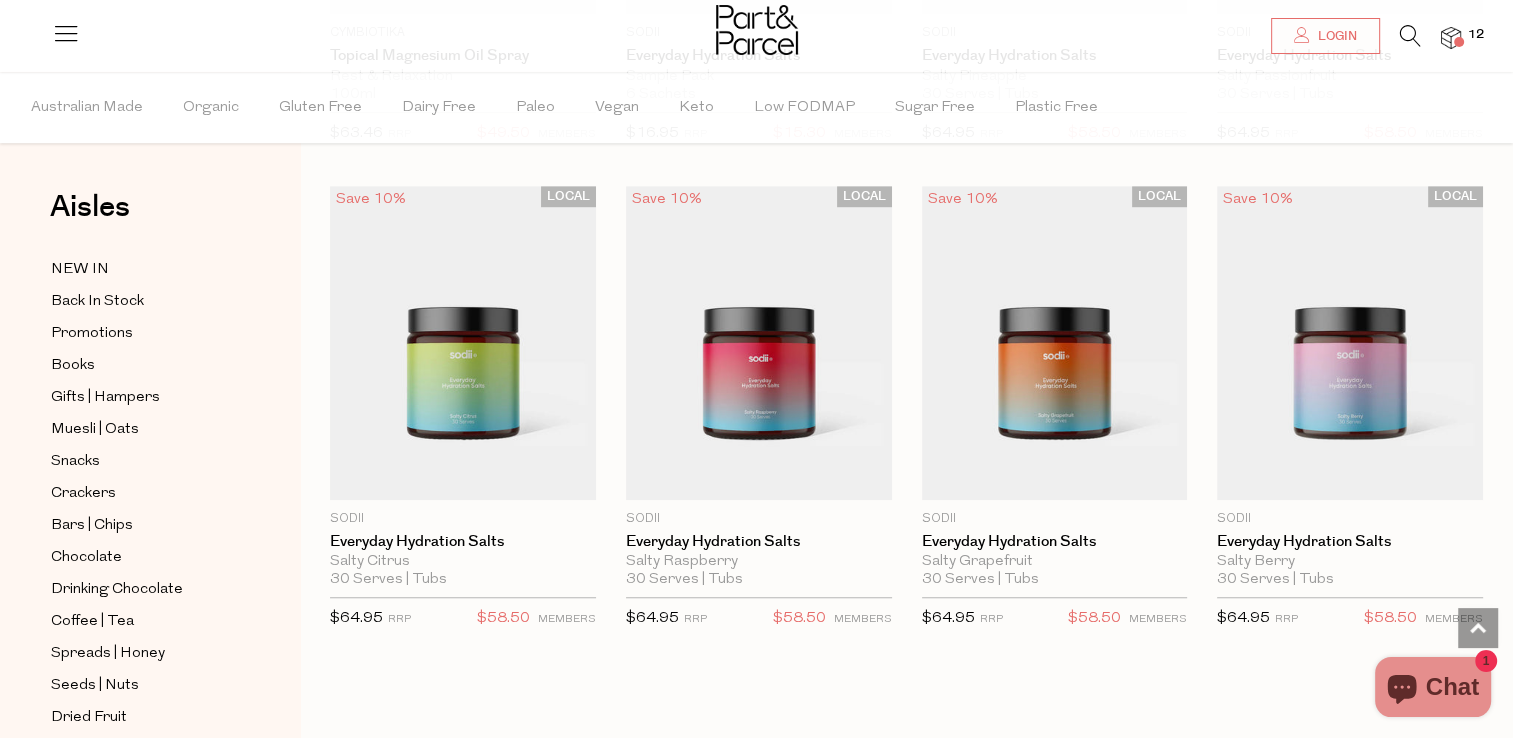 scroll, scrollTop: 16808, scrollLeft: 0, axis: vertical 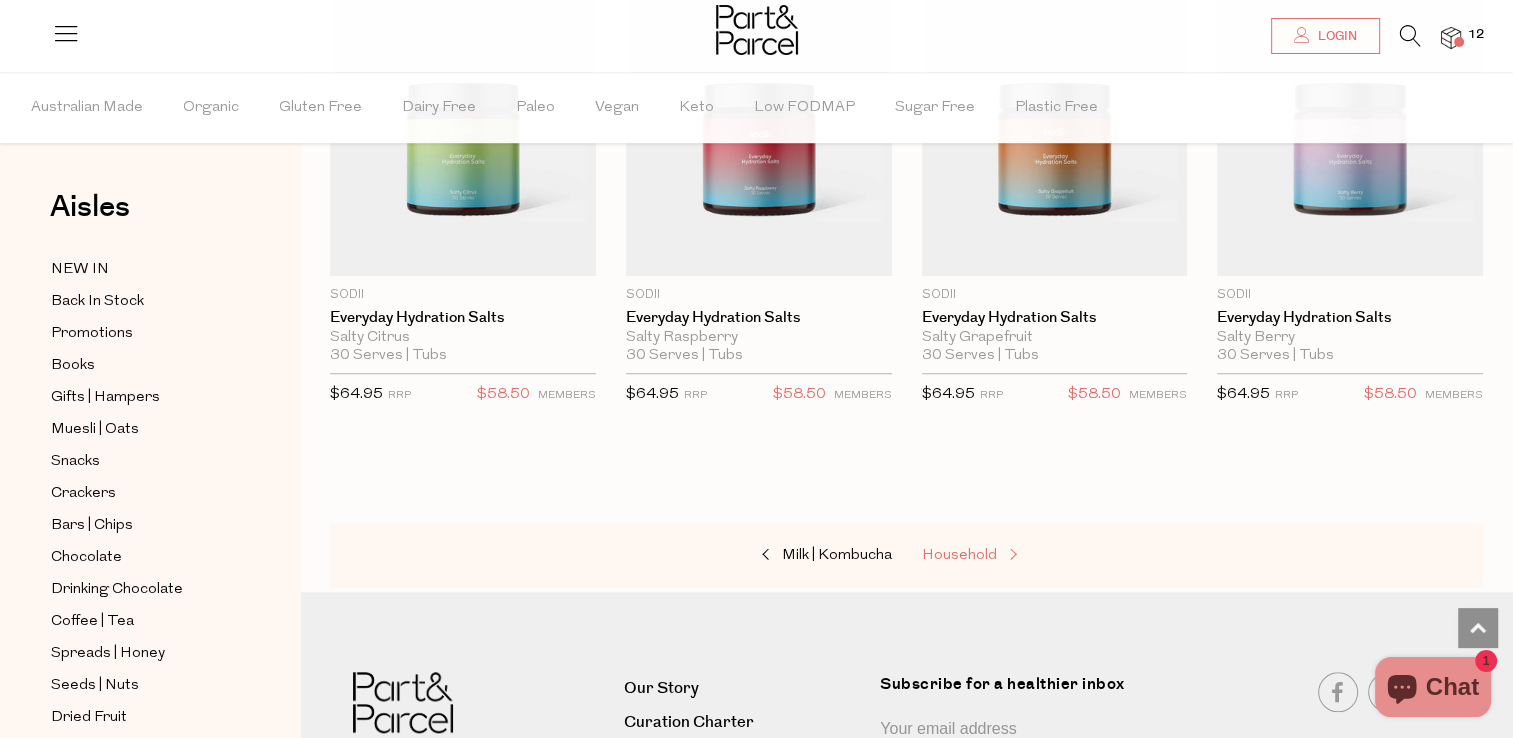 click on "Household" at bounding box center [959, 555] 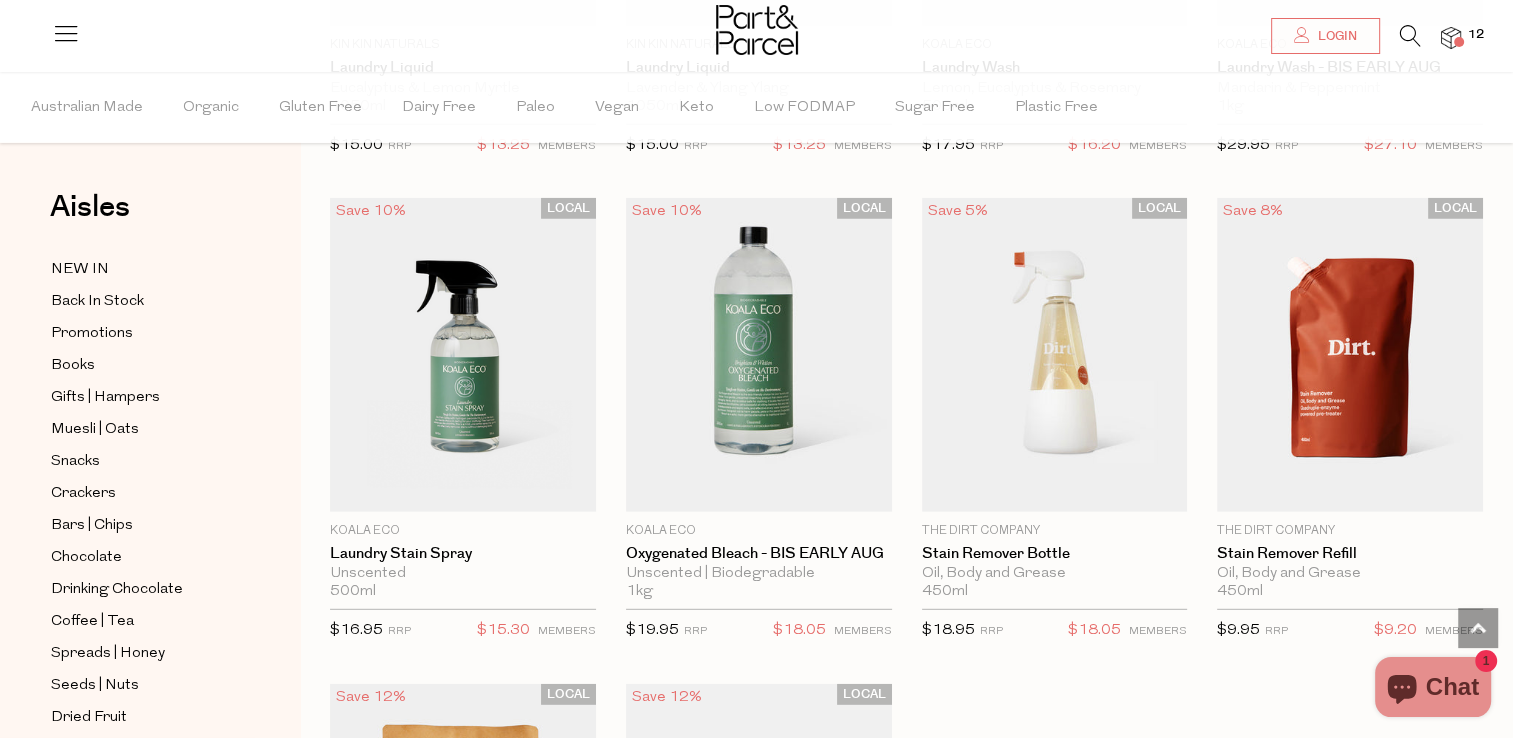 scroll, scrollTop: 5406, scrollLeft: 0, axis: vertical 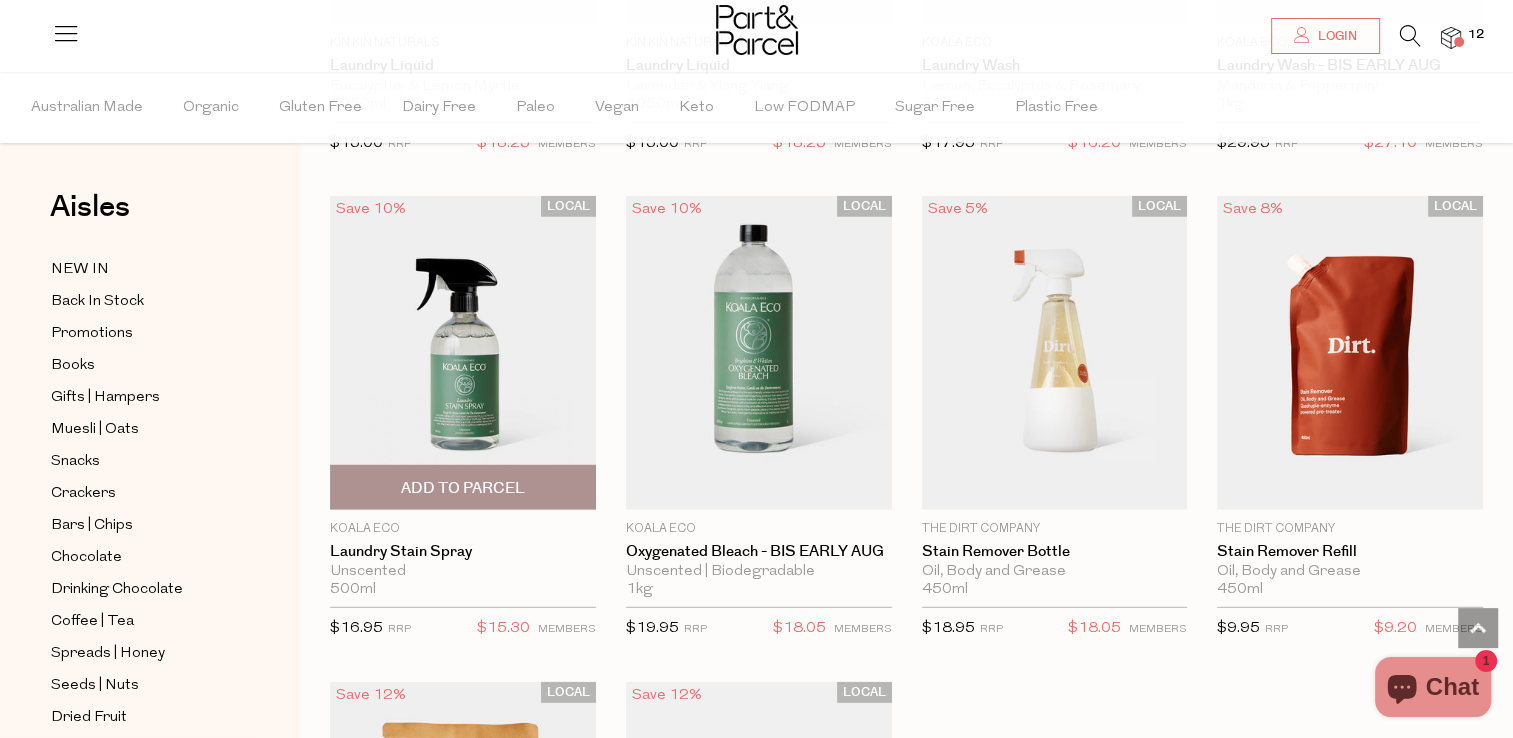 click on "Add To Parcel" at bounding box center [463, 487] 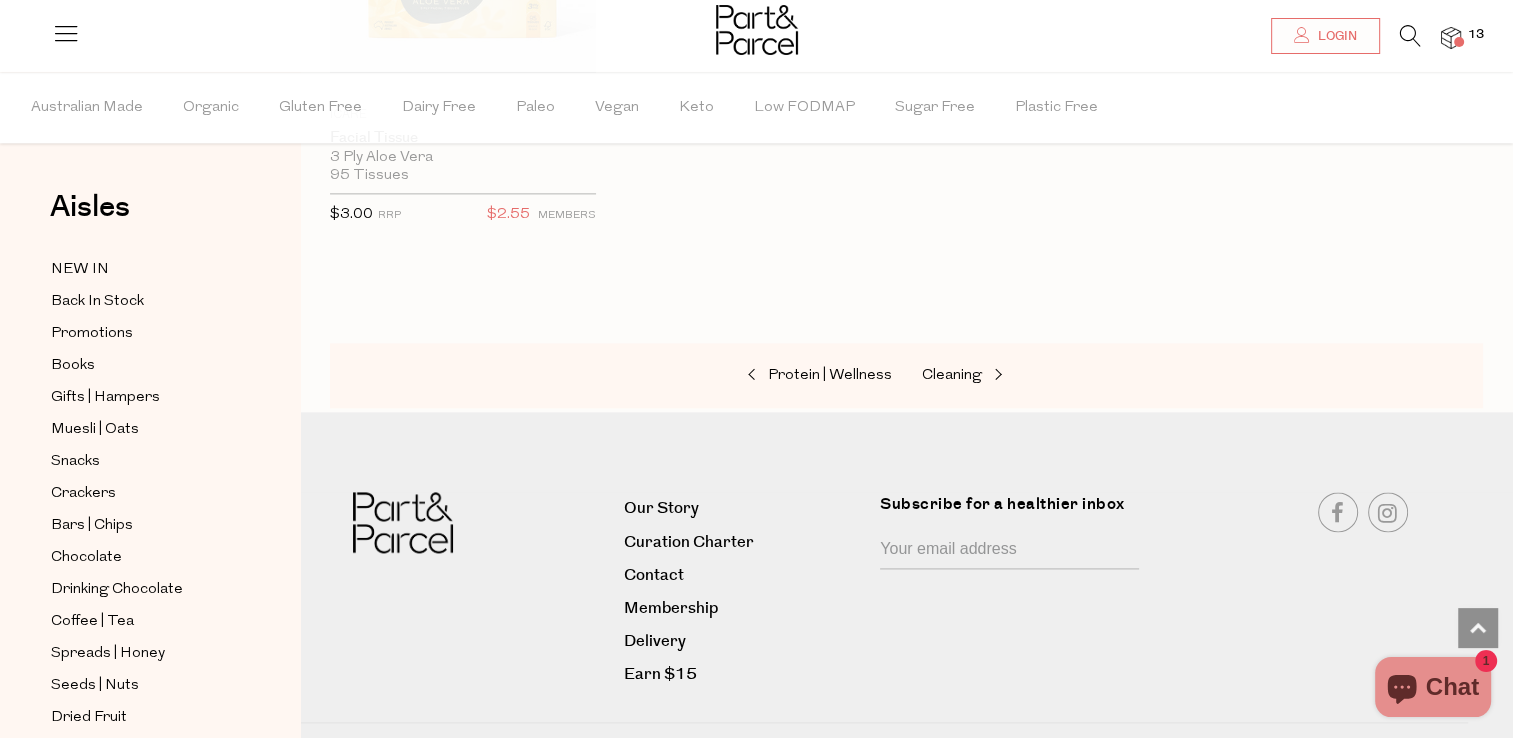 scroll, scrollTop: 10191, scrollLeft: 0, axis: vertical 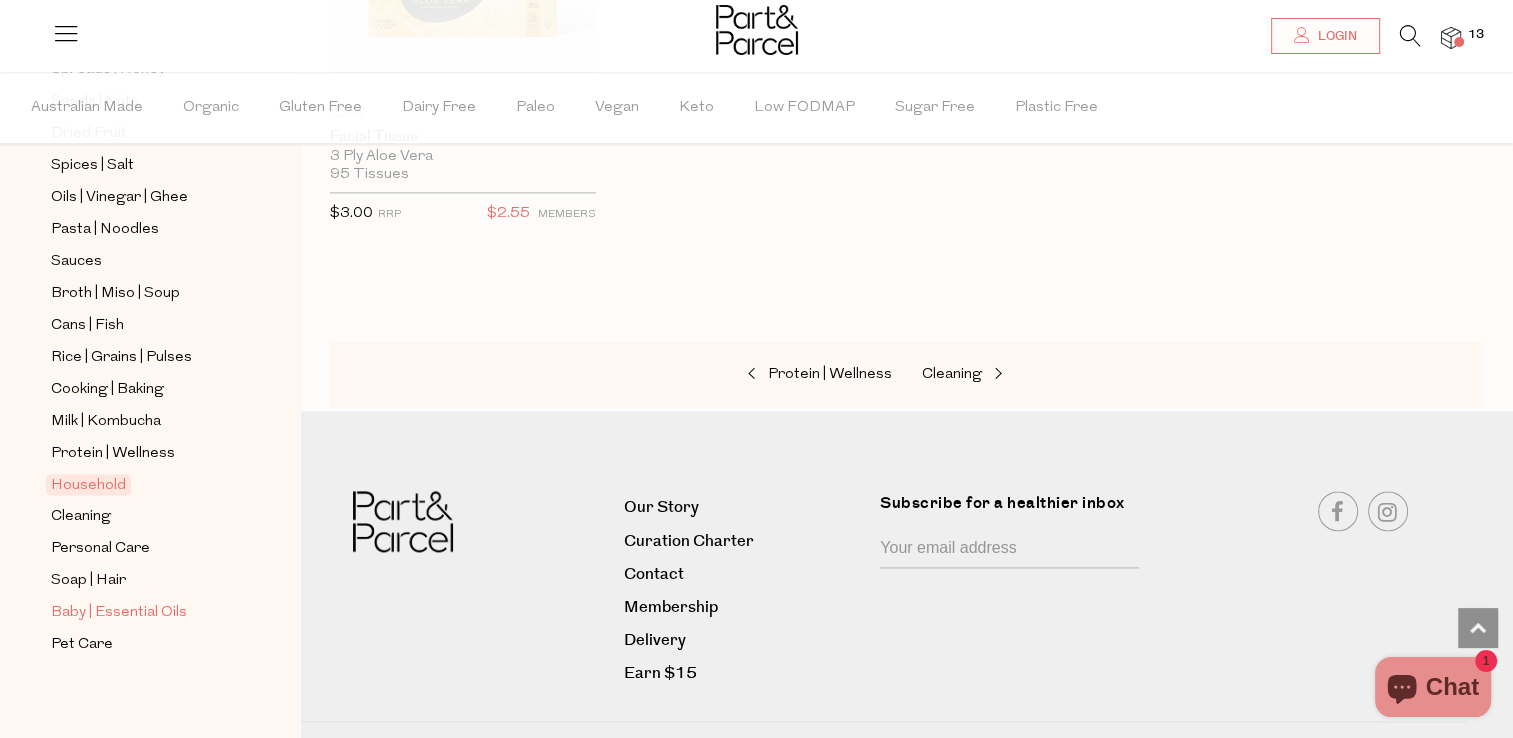 click on "Baby | Essential Oils" at bounding box center (119, 613) 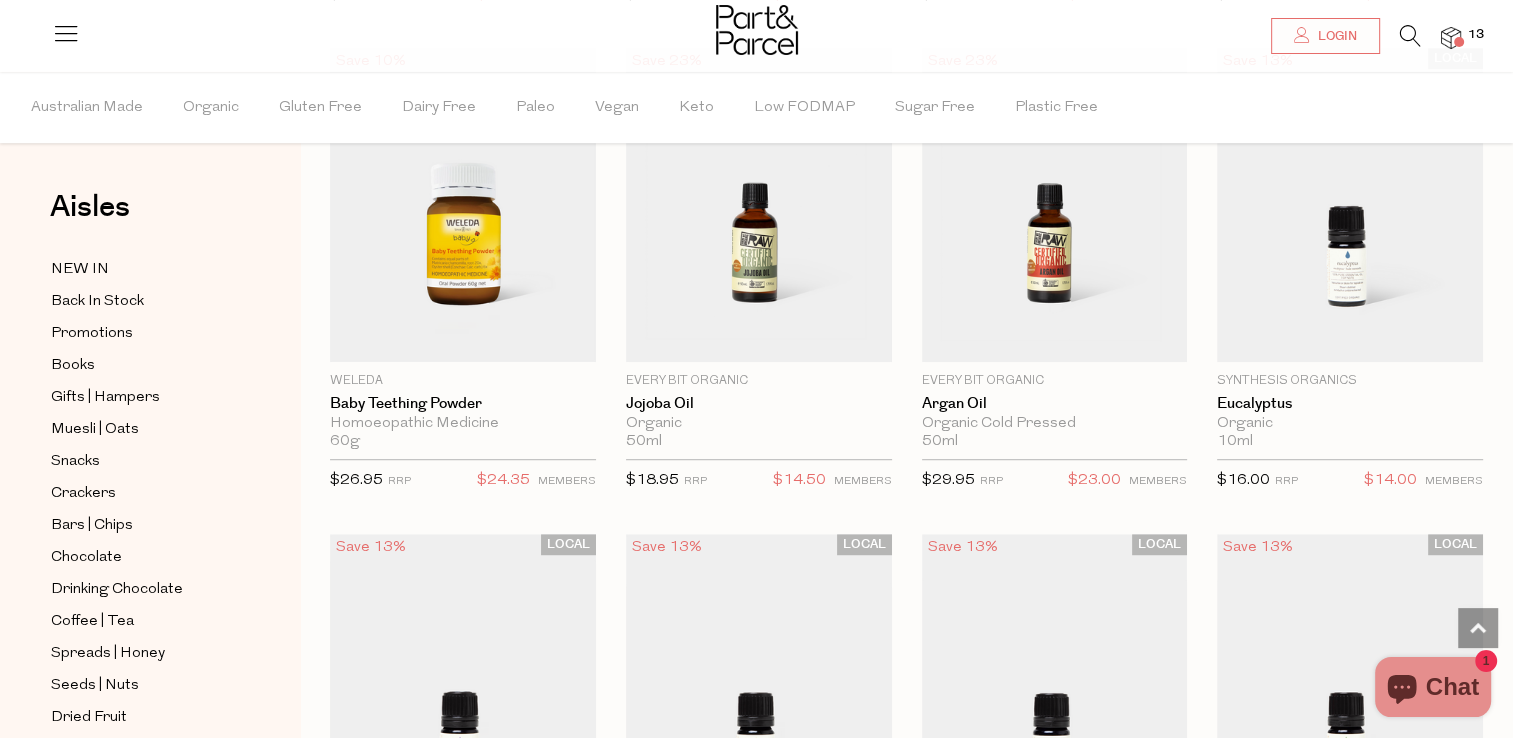 scroll, scrollTop: 1172, scrollLeft: 0, axis: vertical 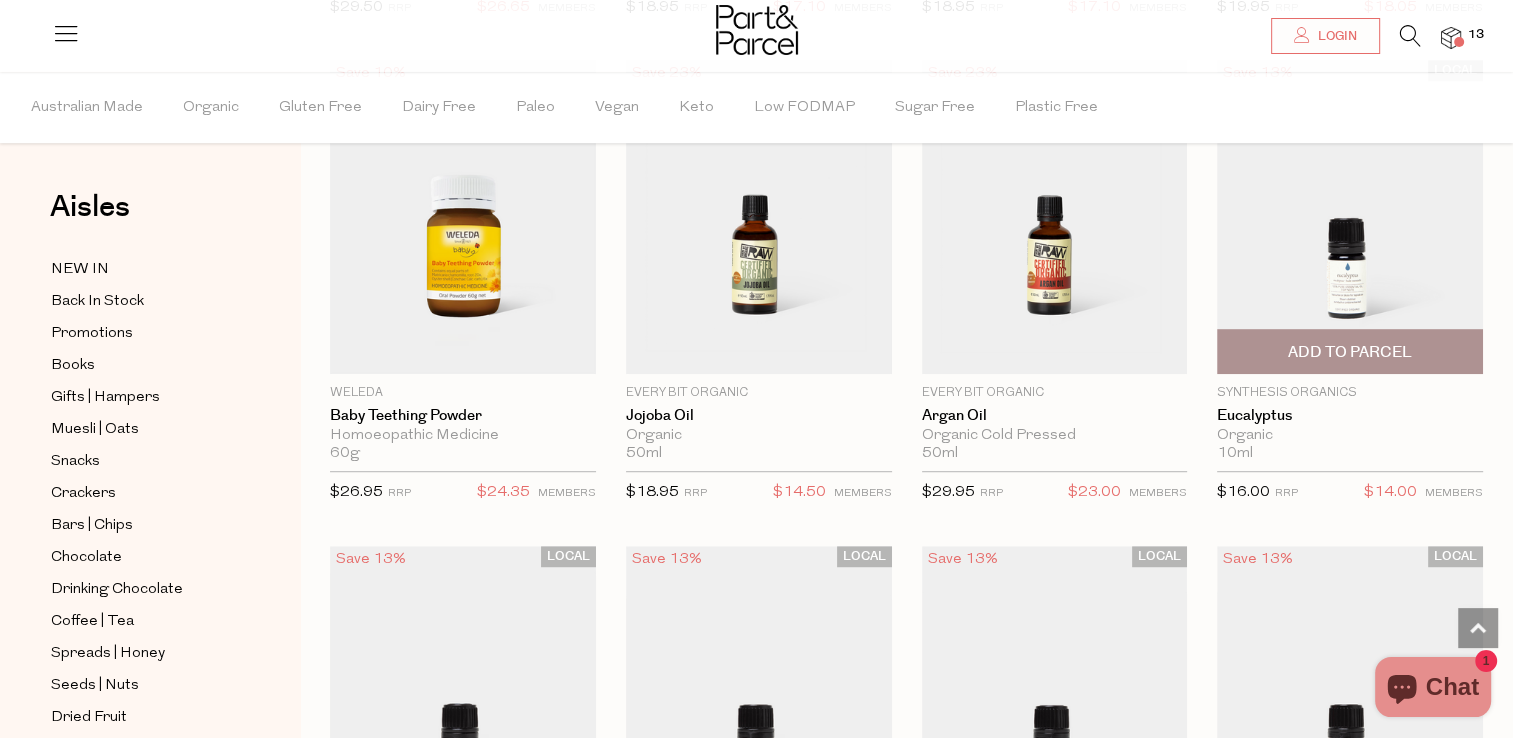 click on "Add To Parcel" at bounding box center [1350, 352] 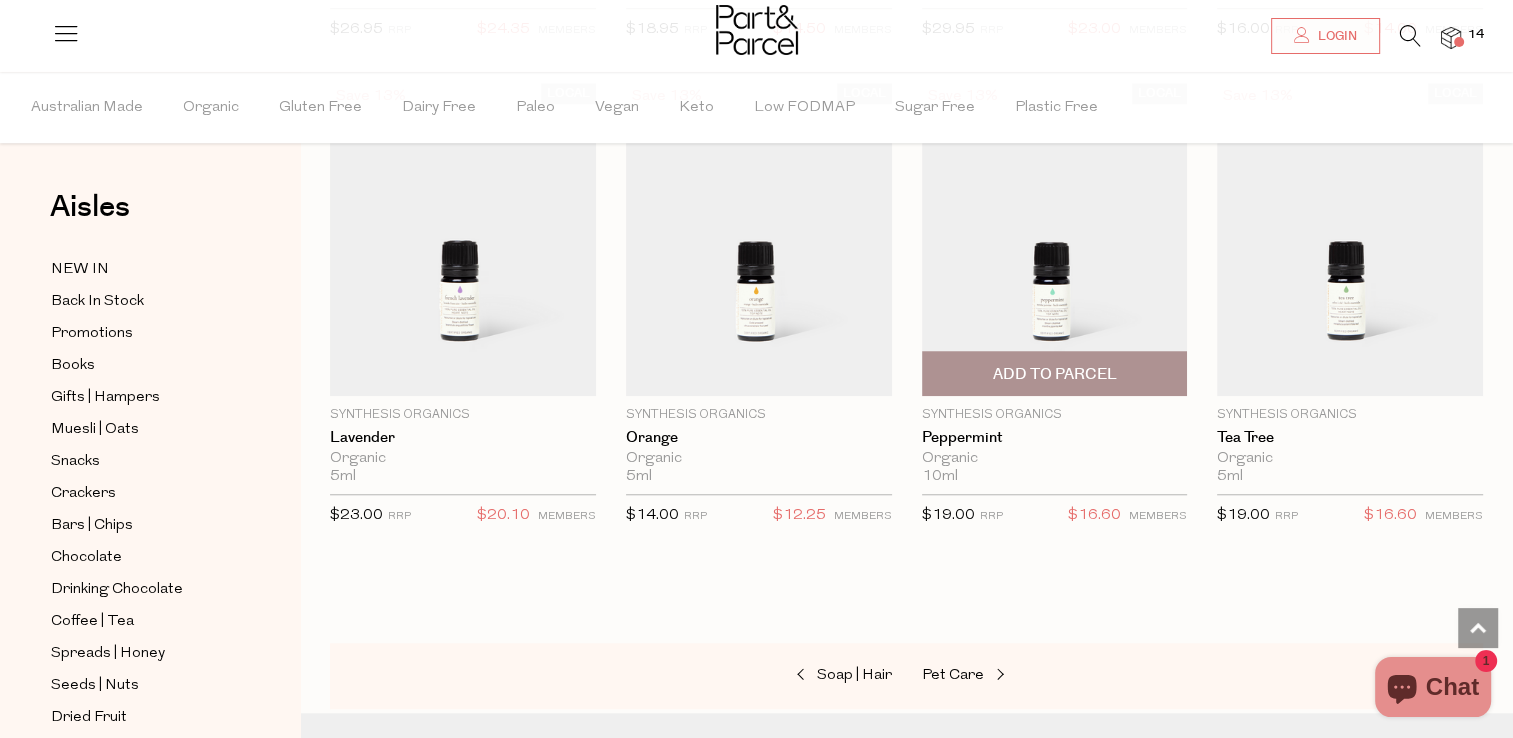 scroll, scrollTop: 1636, scrollLeft: 0, axis: vertical 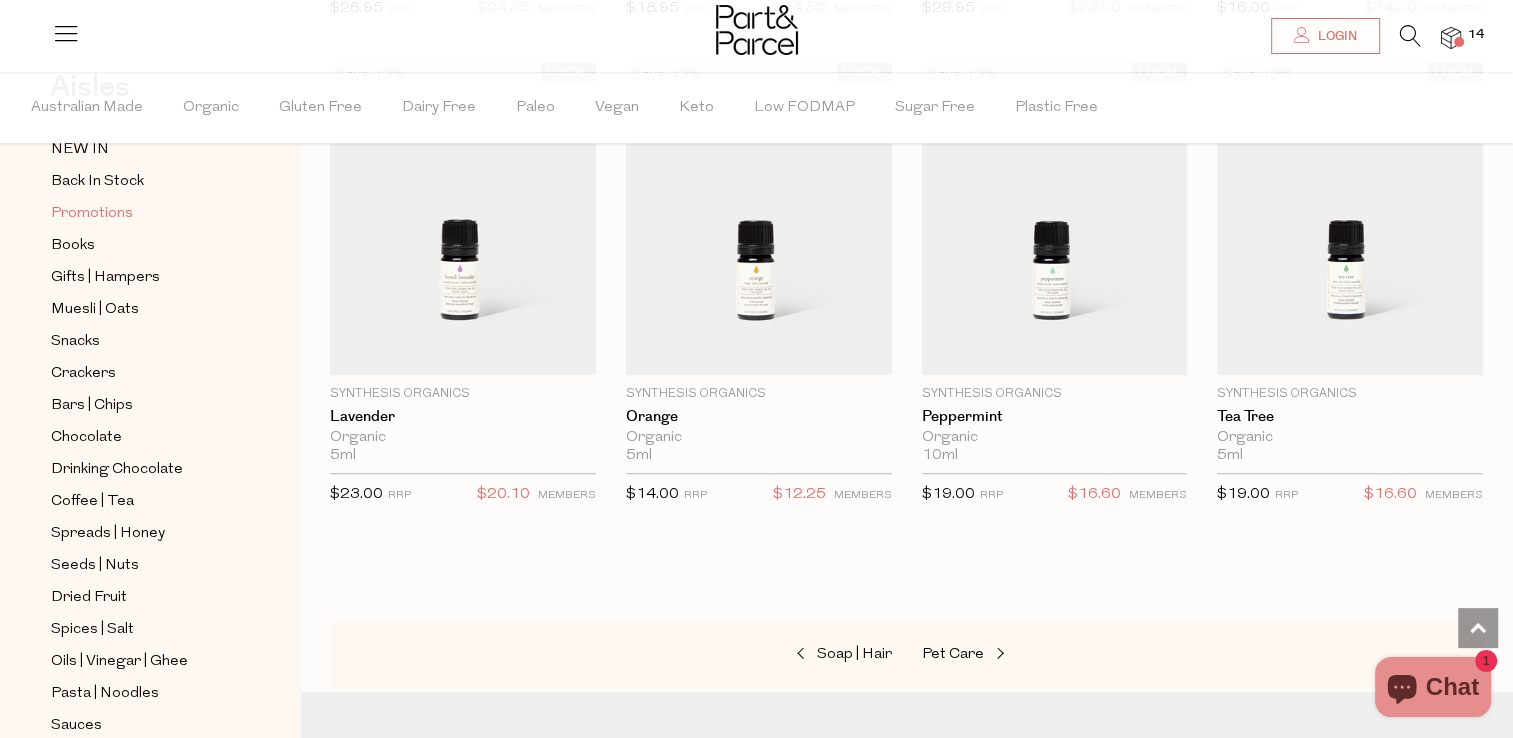 click on "Promotions" at bounding box center [92, 214] 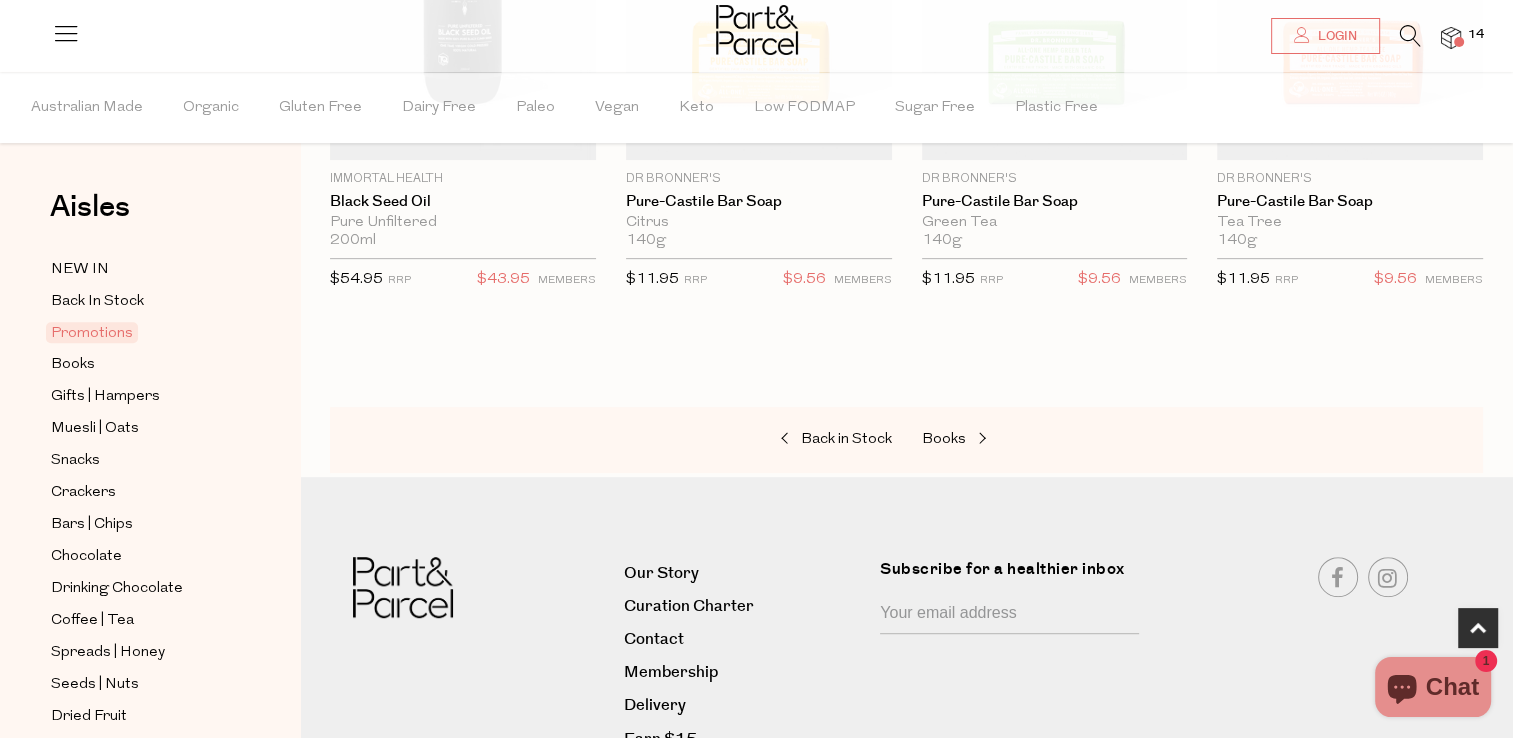 scroll, scrollTop: 904, scrollLeft: 0, axis: vertical 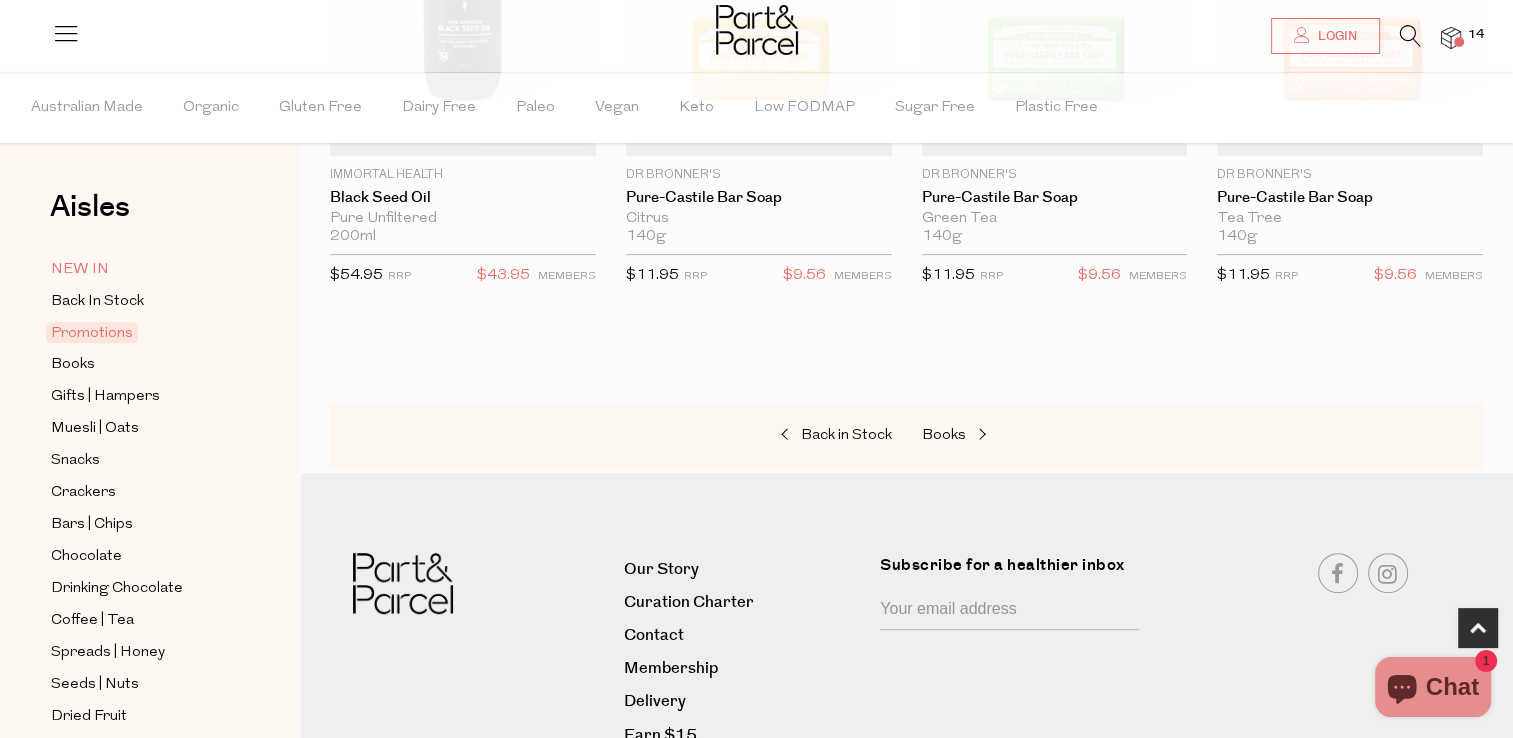 click on "NEW IN" at bounding box center [80, 270] 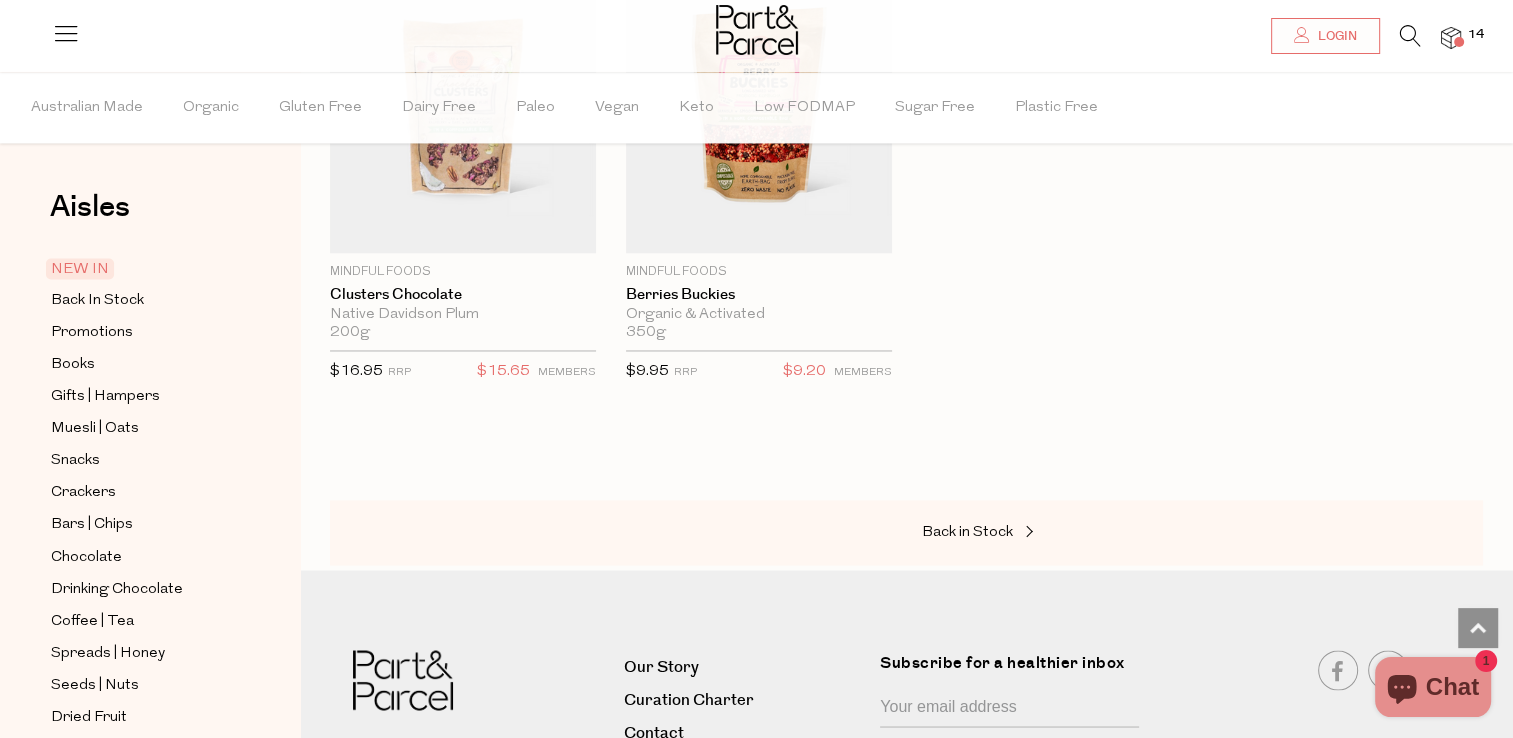 scroll, scrollTop: 3259, scrollLeft: 0, axis: vertical 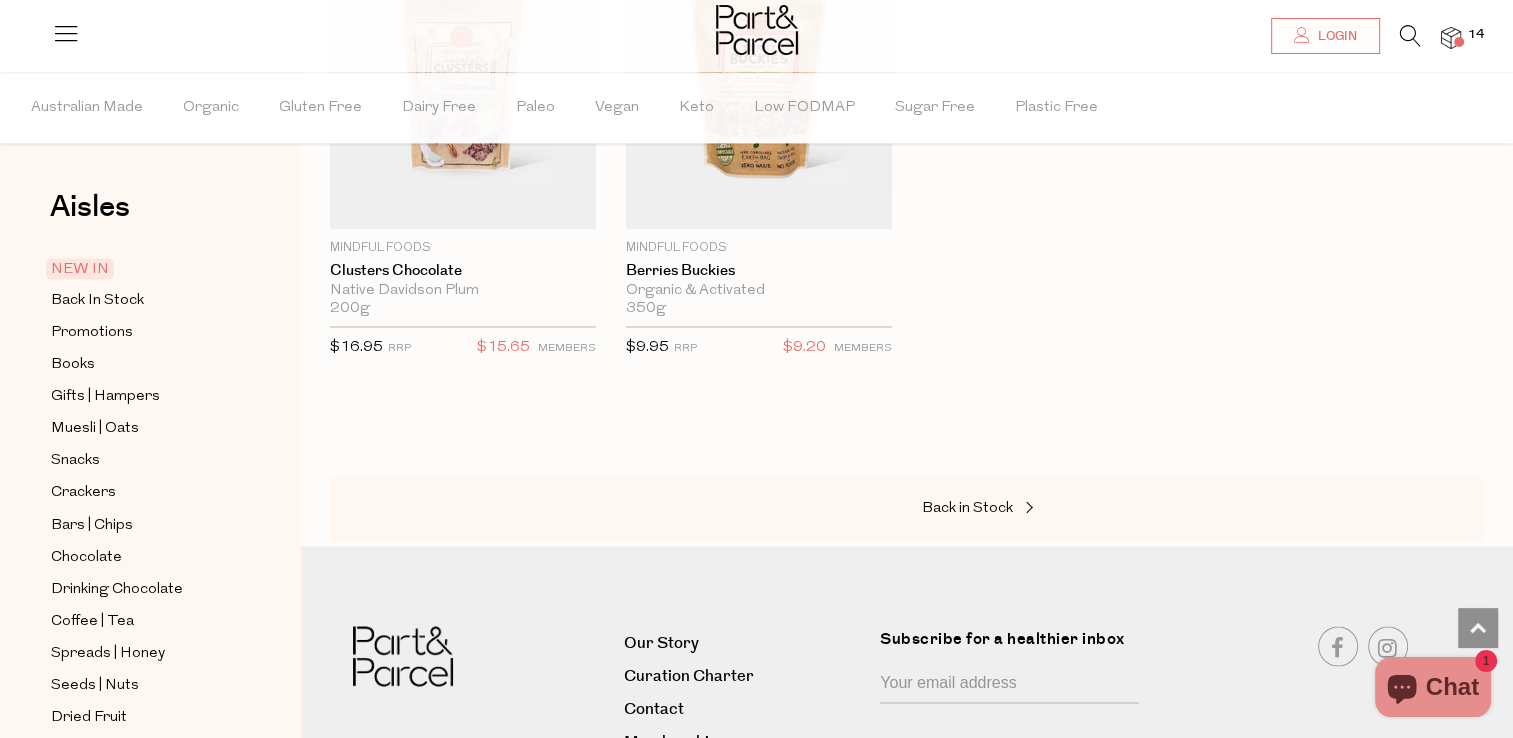 click at bounding box center [756, 32] 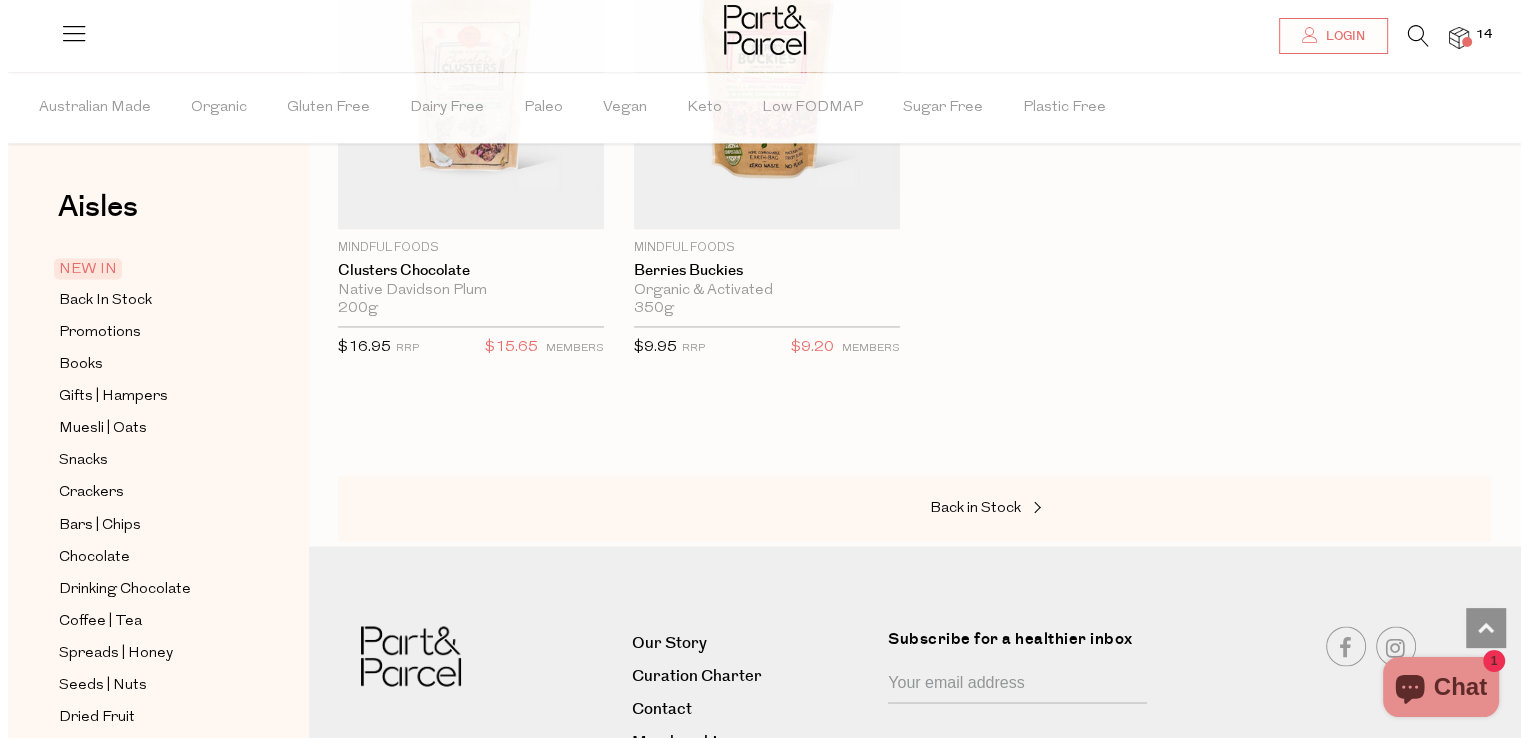 scroll, scrollTop: 3285, scrollLeft: 0, axis: vertical 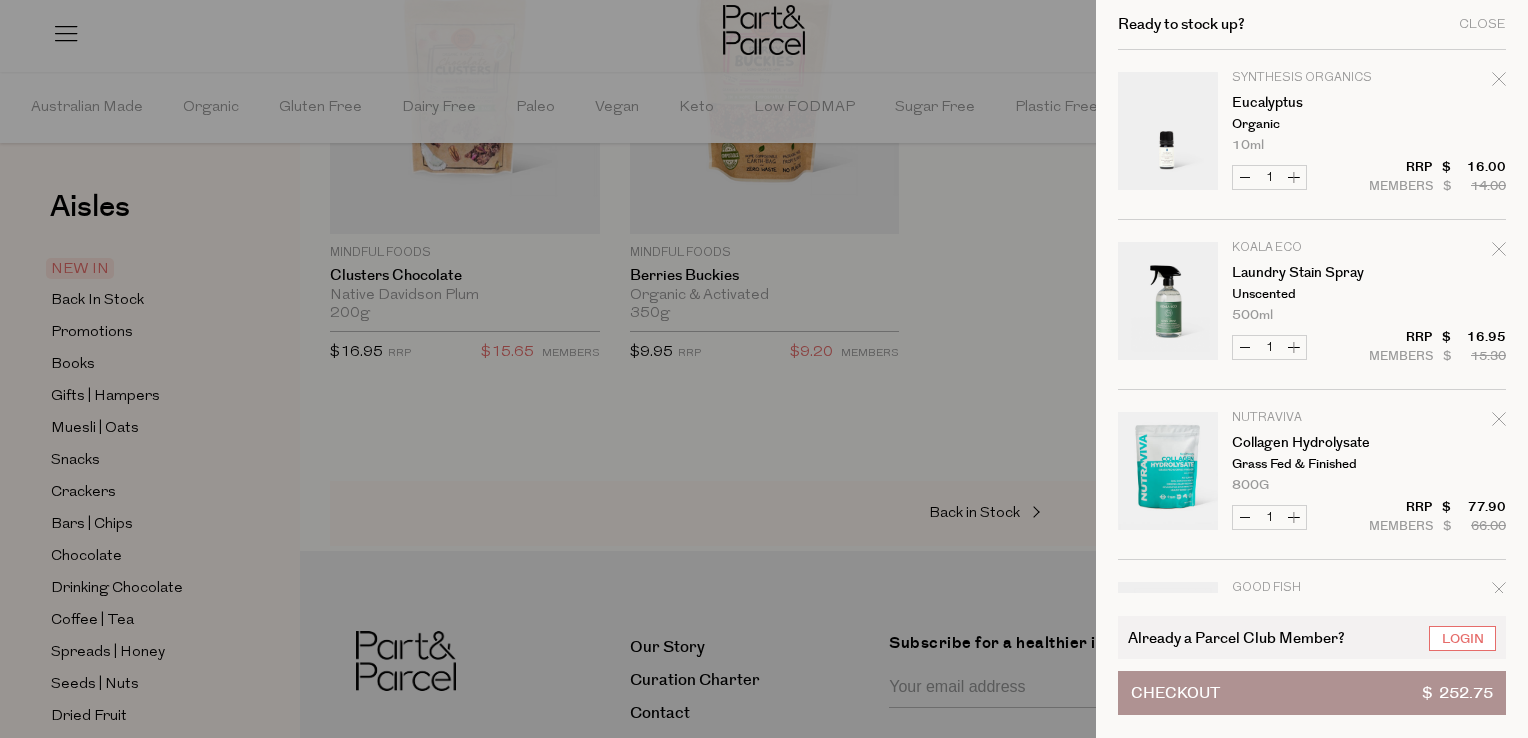 click at bounding box center (764, 369) 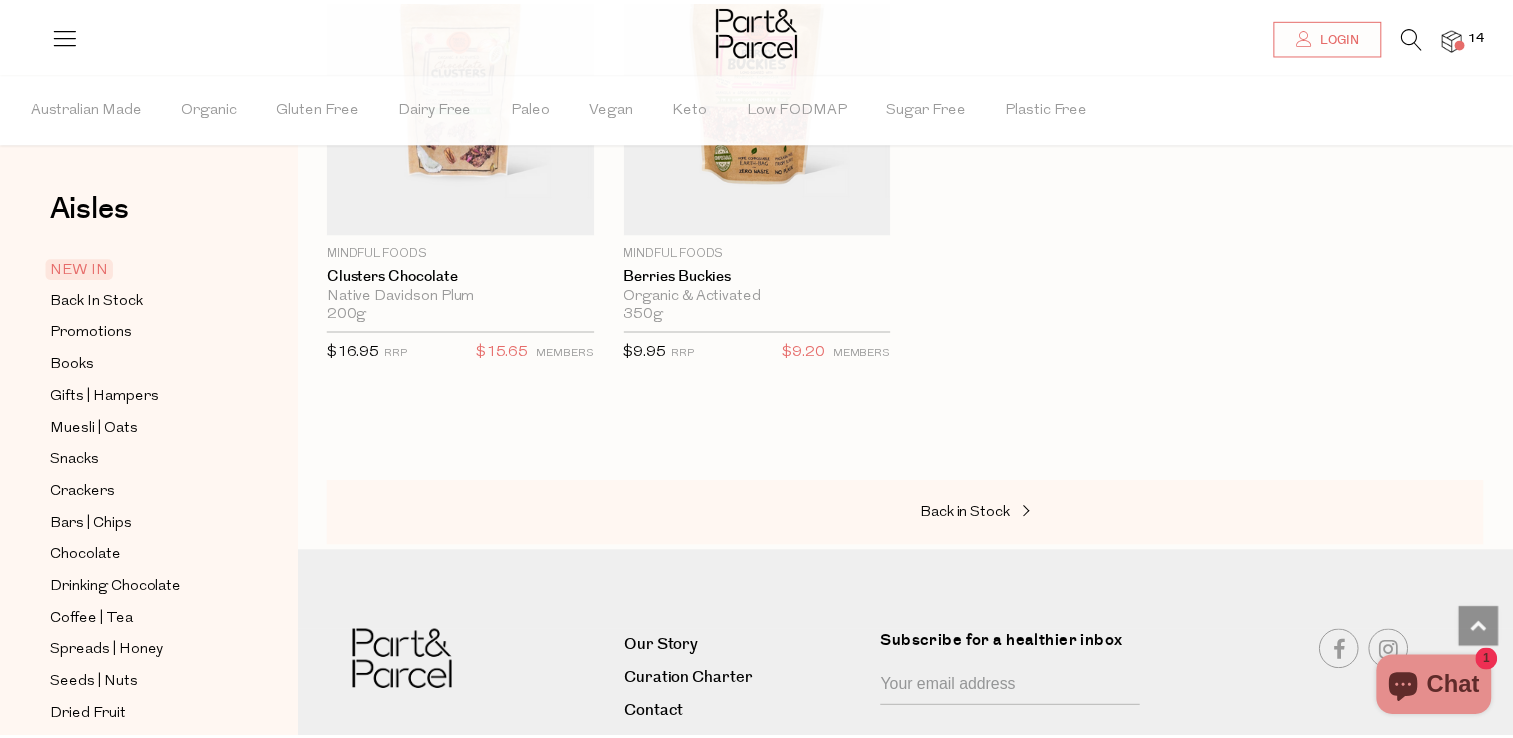 scroll, scrollTop: 3259, scrollLeft: 0, axis: vertical 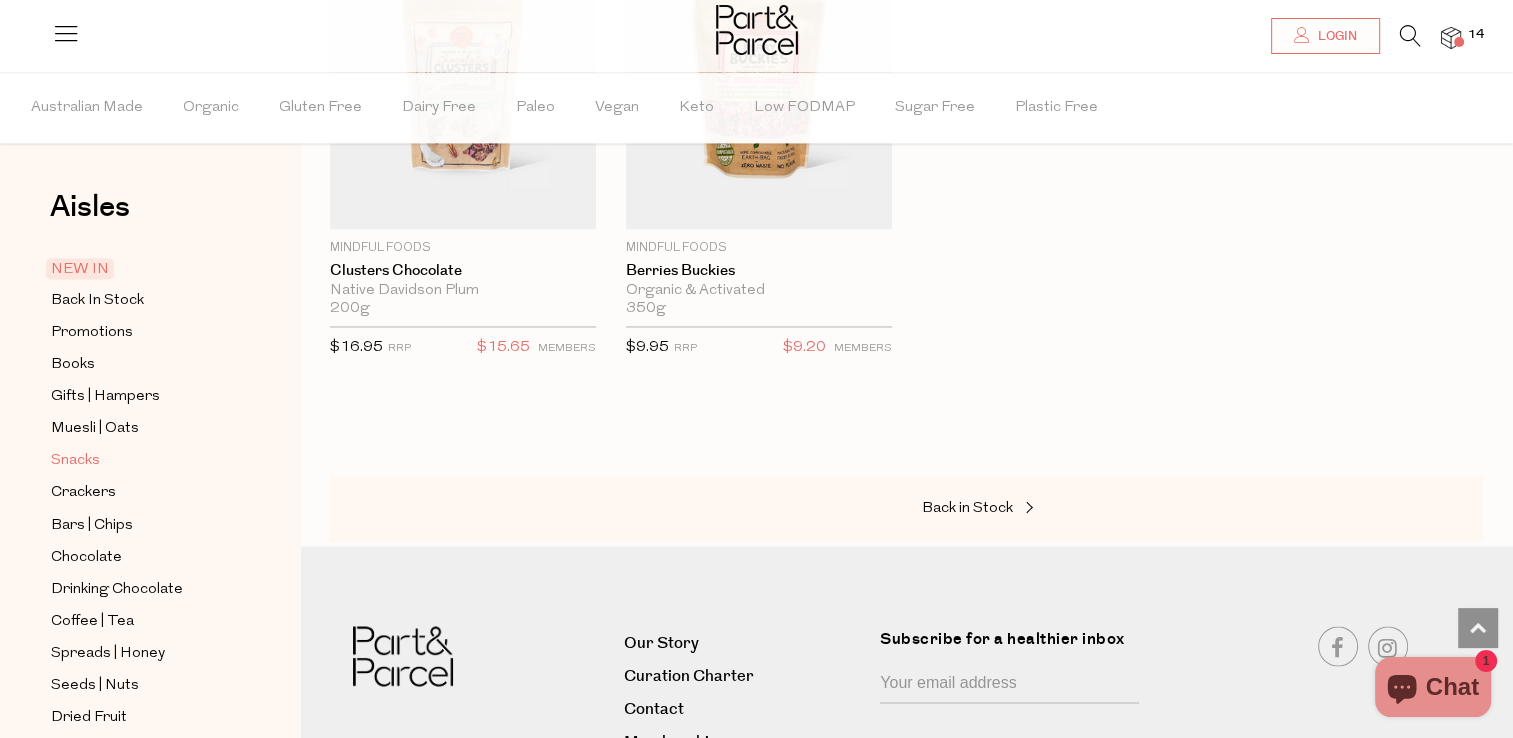 click on "Snacks" at bounding box center [75, 461] 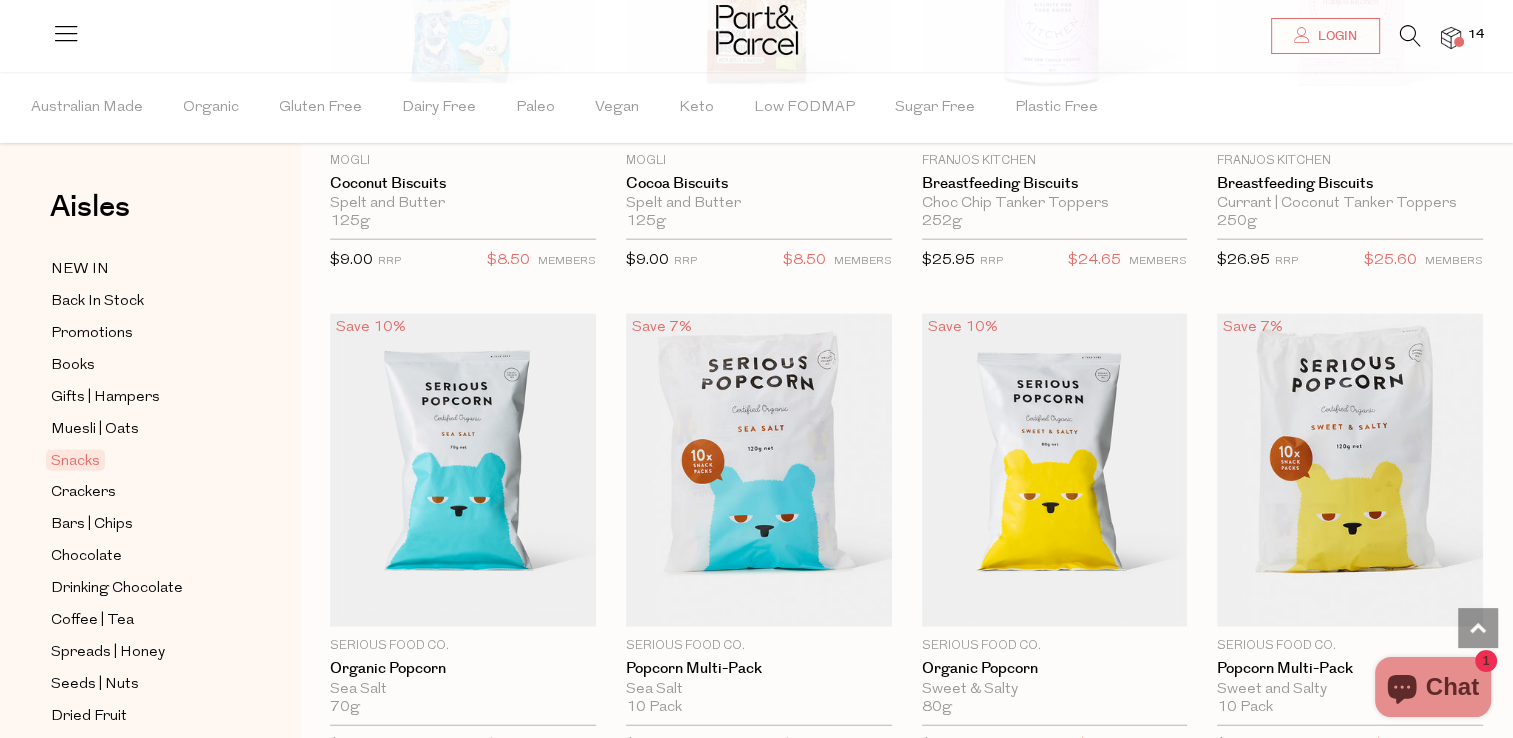 scroll, scrollTop: 4836, scrollLeft: 0, axis: vertical 